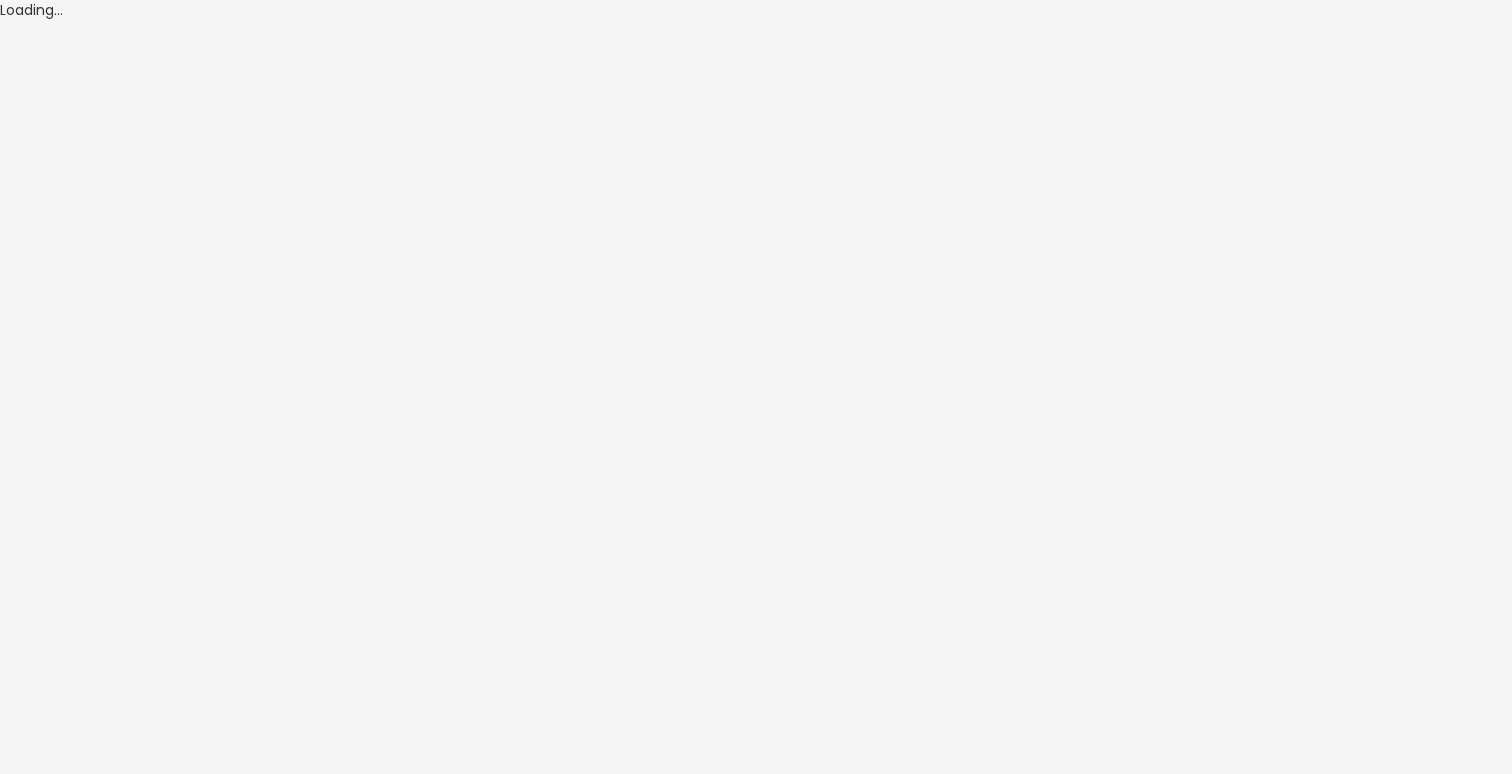scroll, scrollTop: 0, scrollLeft: 0, axis: both 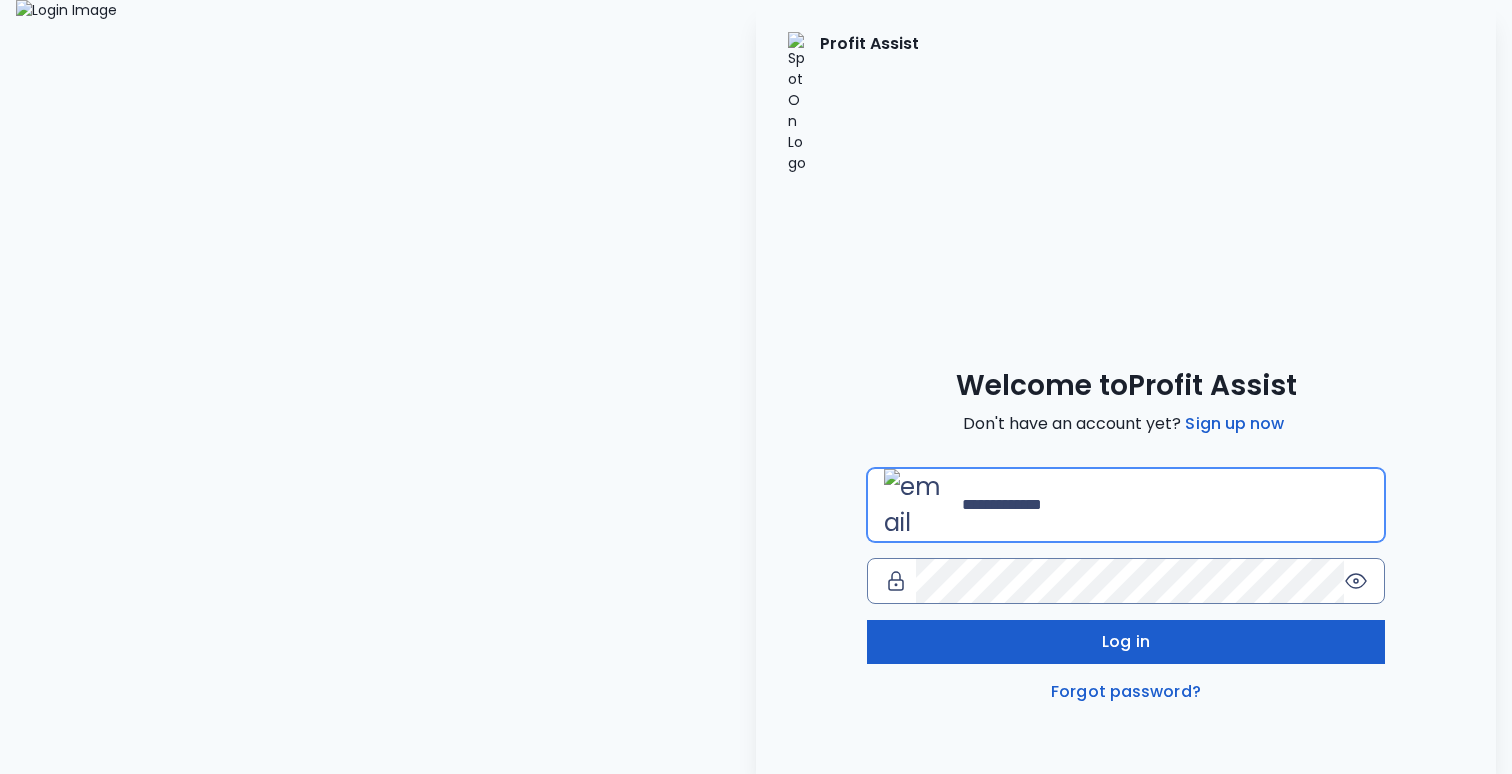 type on "**********" 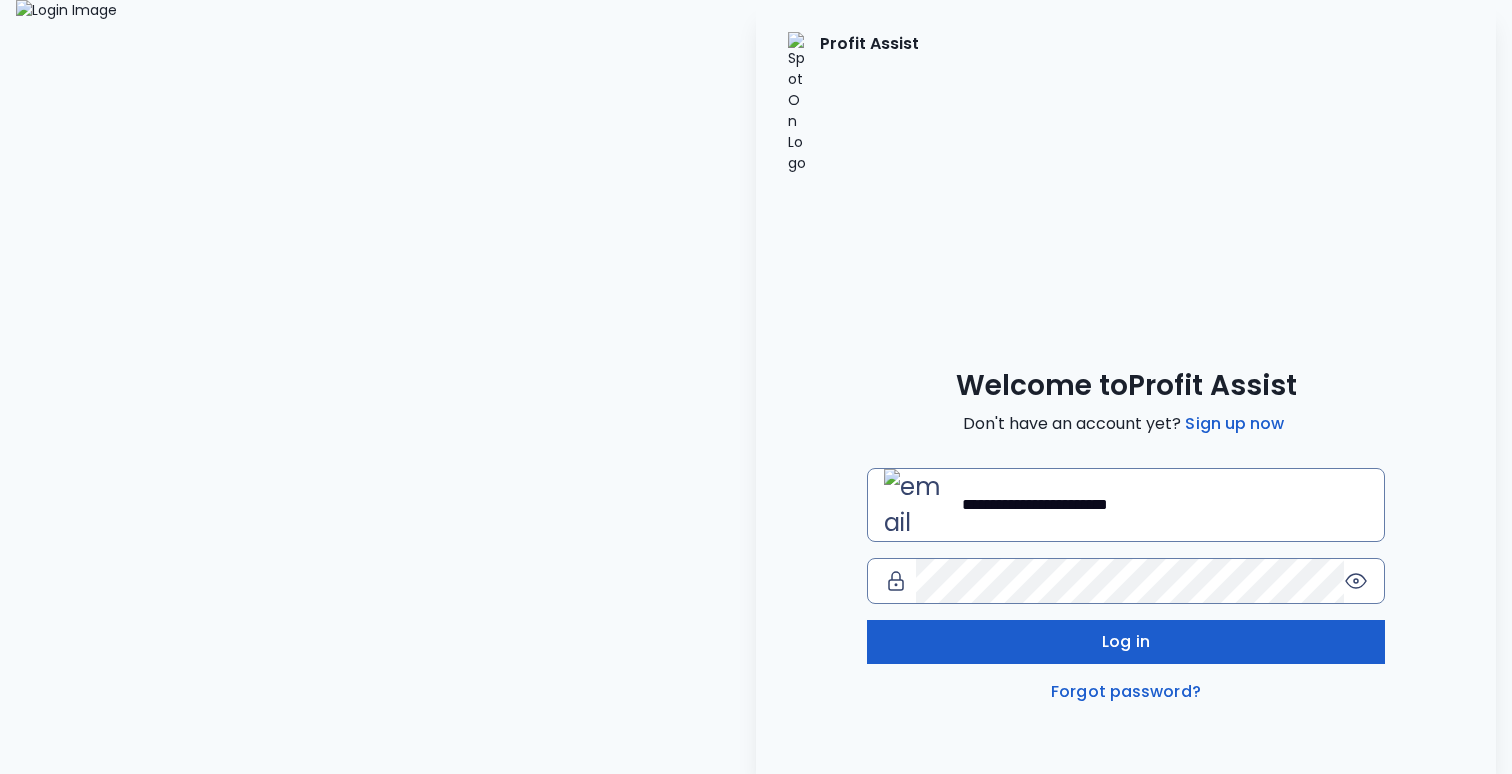 click on "Log in" at bounding box center [1126, 642] 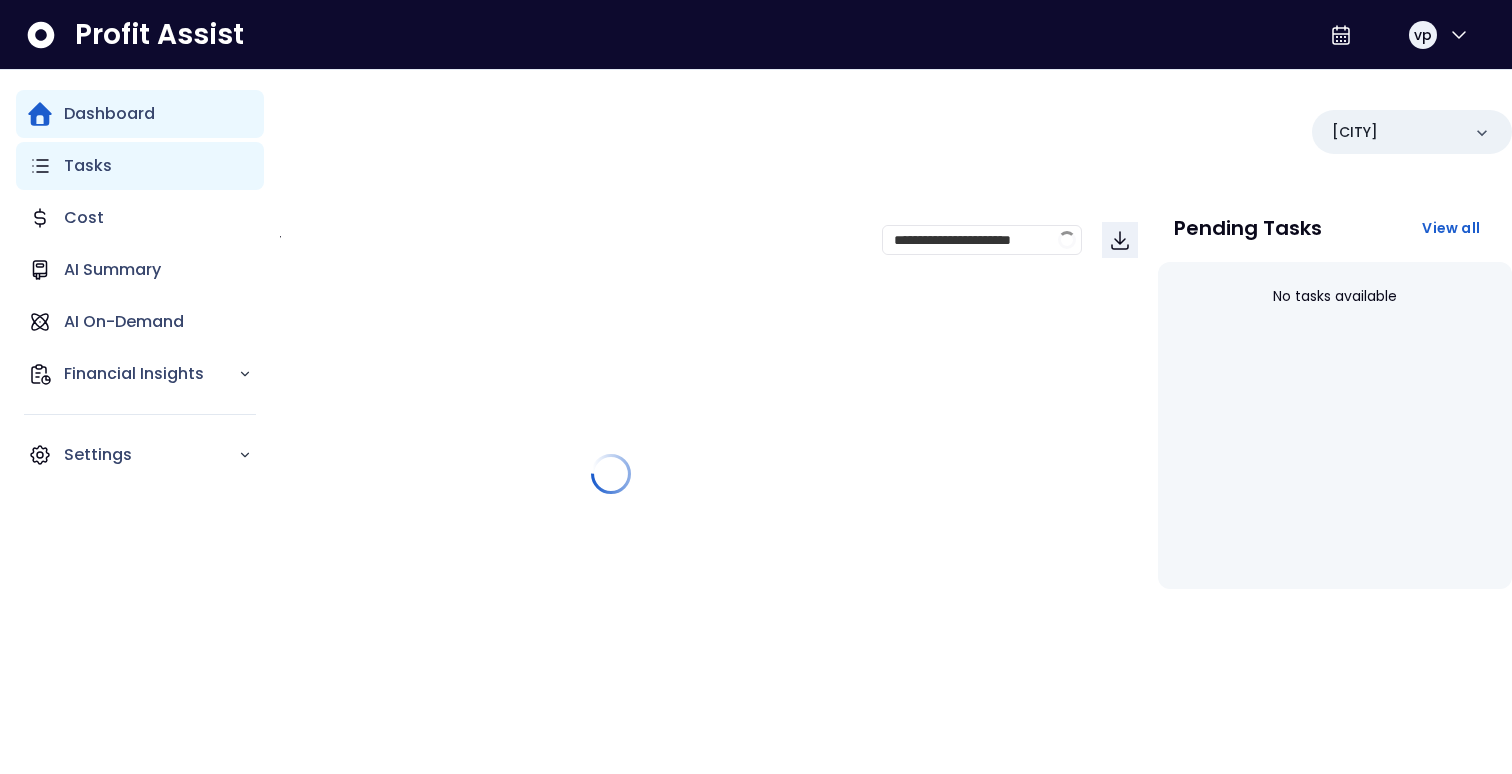 click on "Tasks" at bounding box center (88, 166) 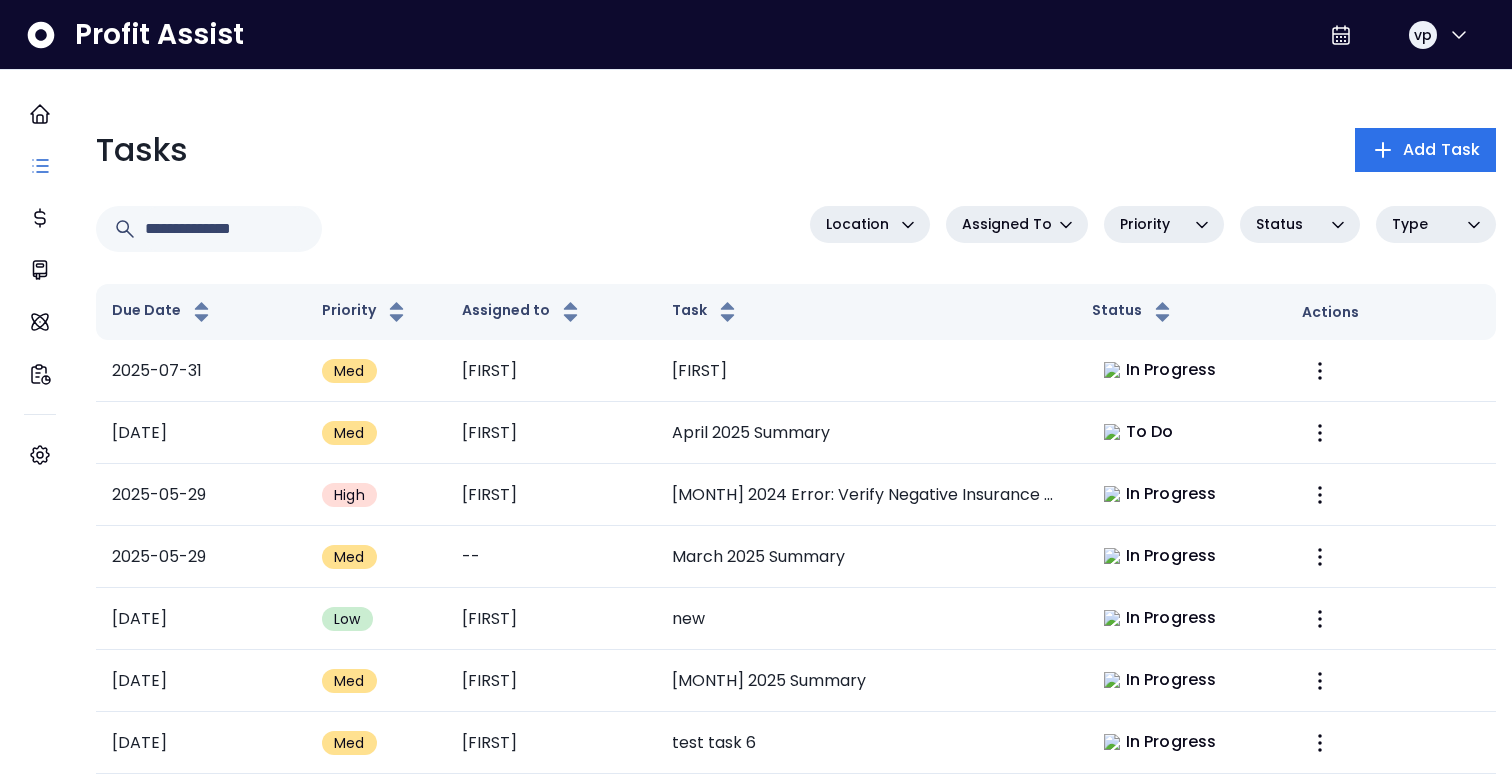 click on "Location Assigned To Priority Status Type" at bounding box center (796, 237) 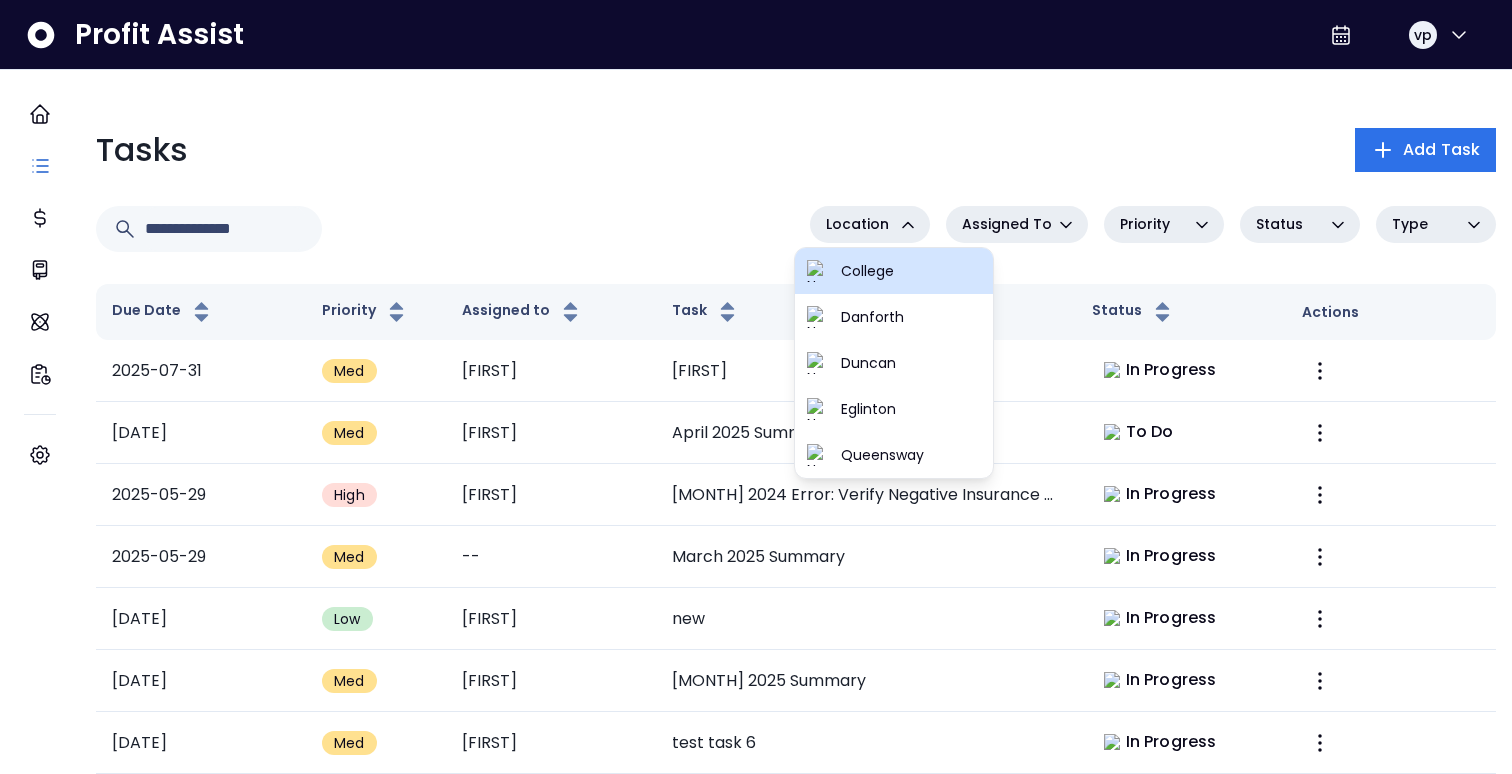 click on "College" at bounding box center [911, 271] 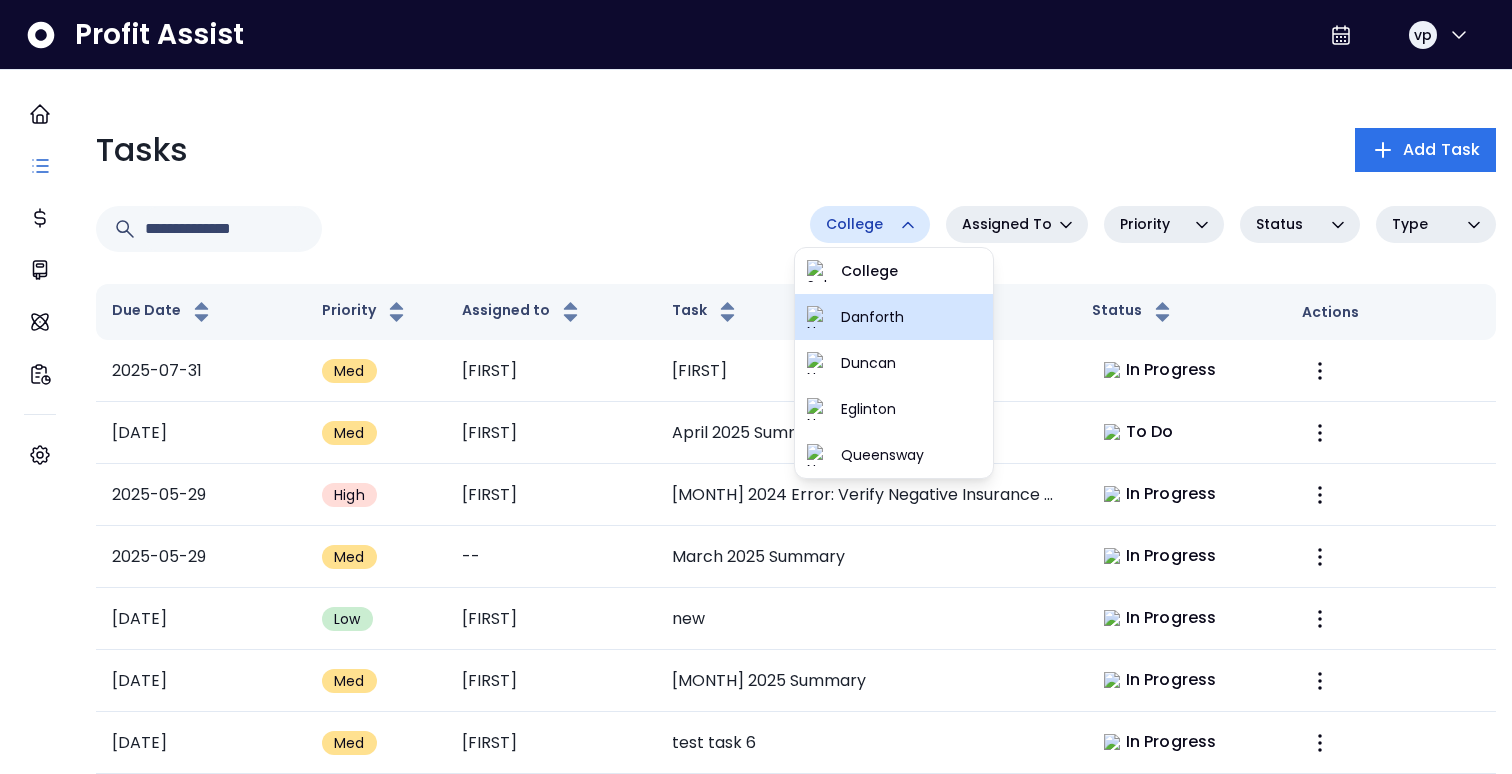 click on "Danforth" at bounding box center [911, 317] 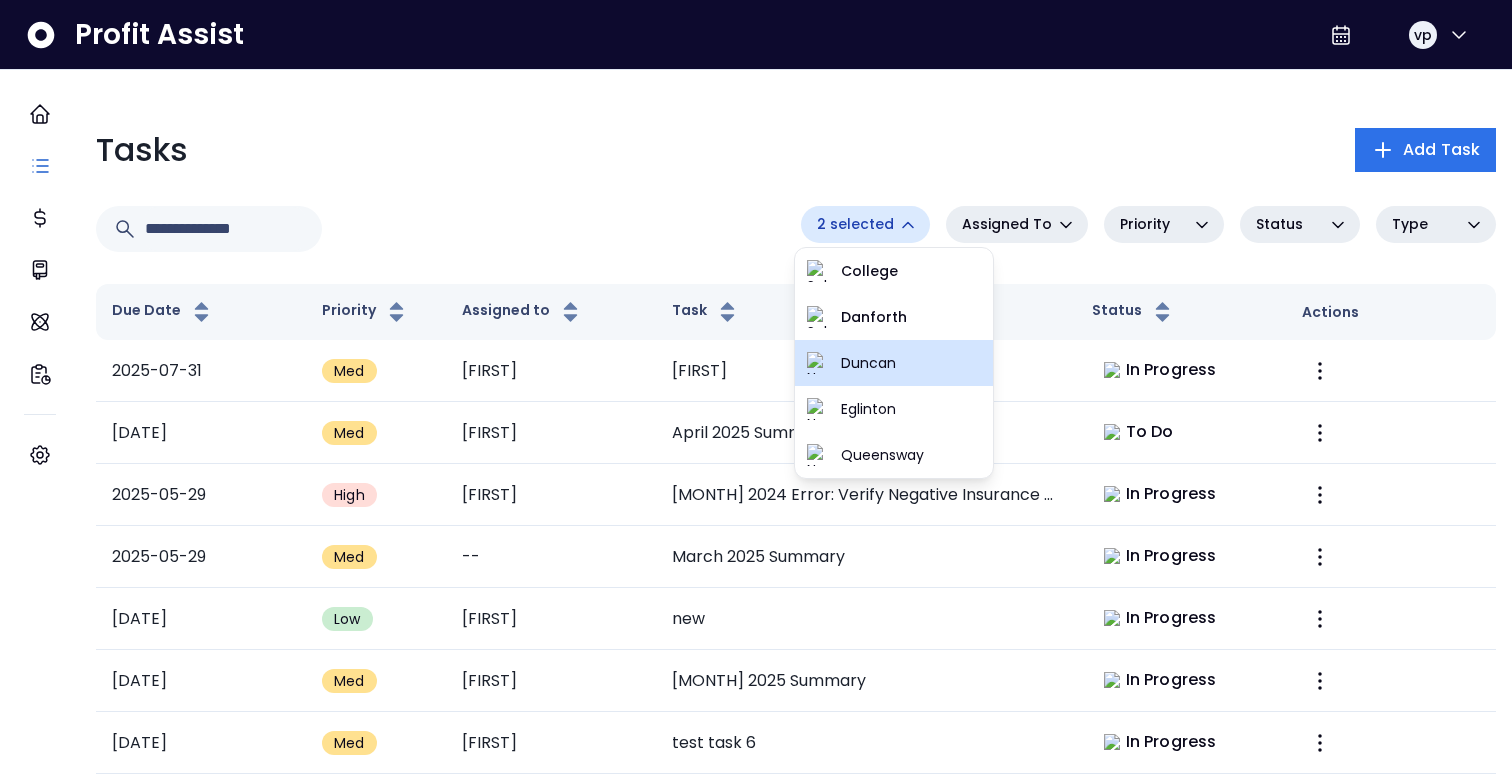 click on "Duncan" at bounding box center [894, 363] 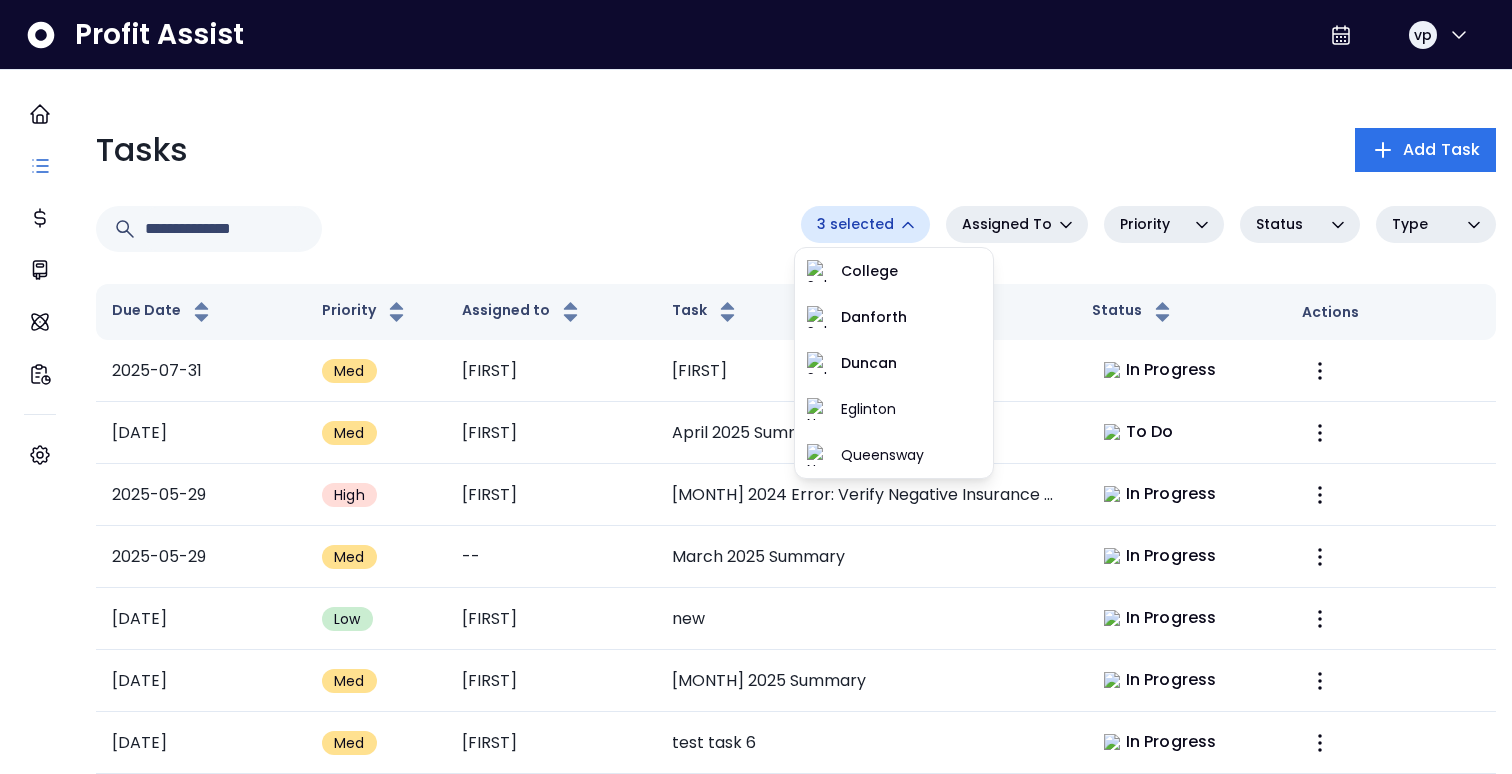 click on "3 selected" at bounding box center [865, 237] 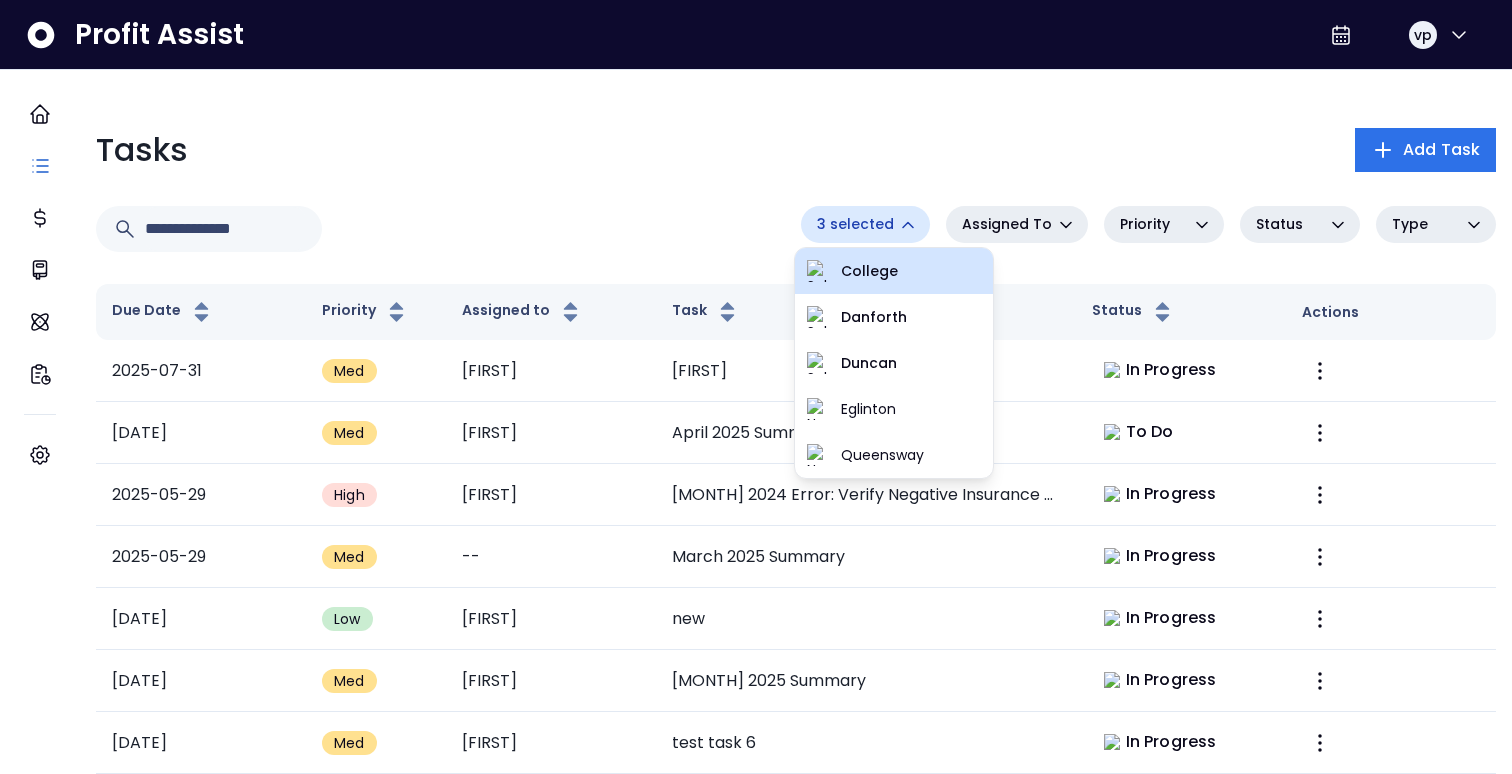 click on "College" at bounding box center [911, 271] 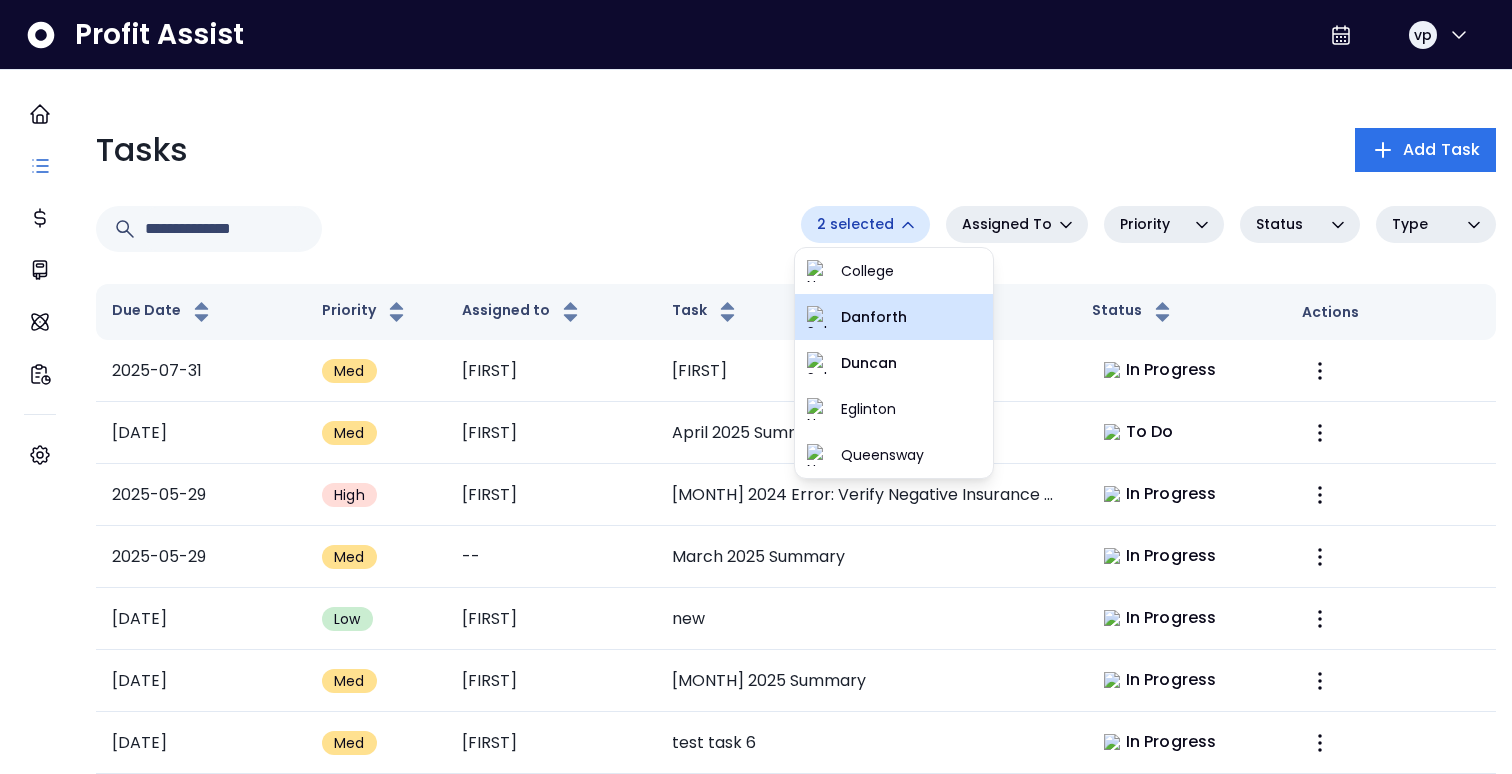 click on "Danforth" at bounding box center [911, 317] 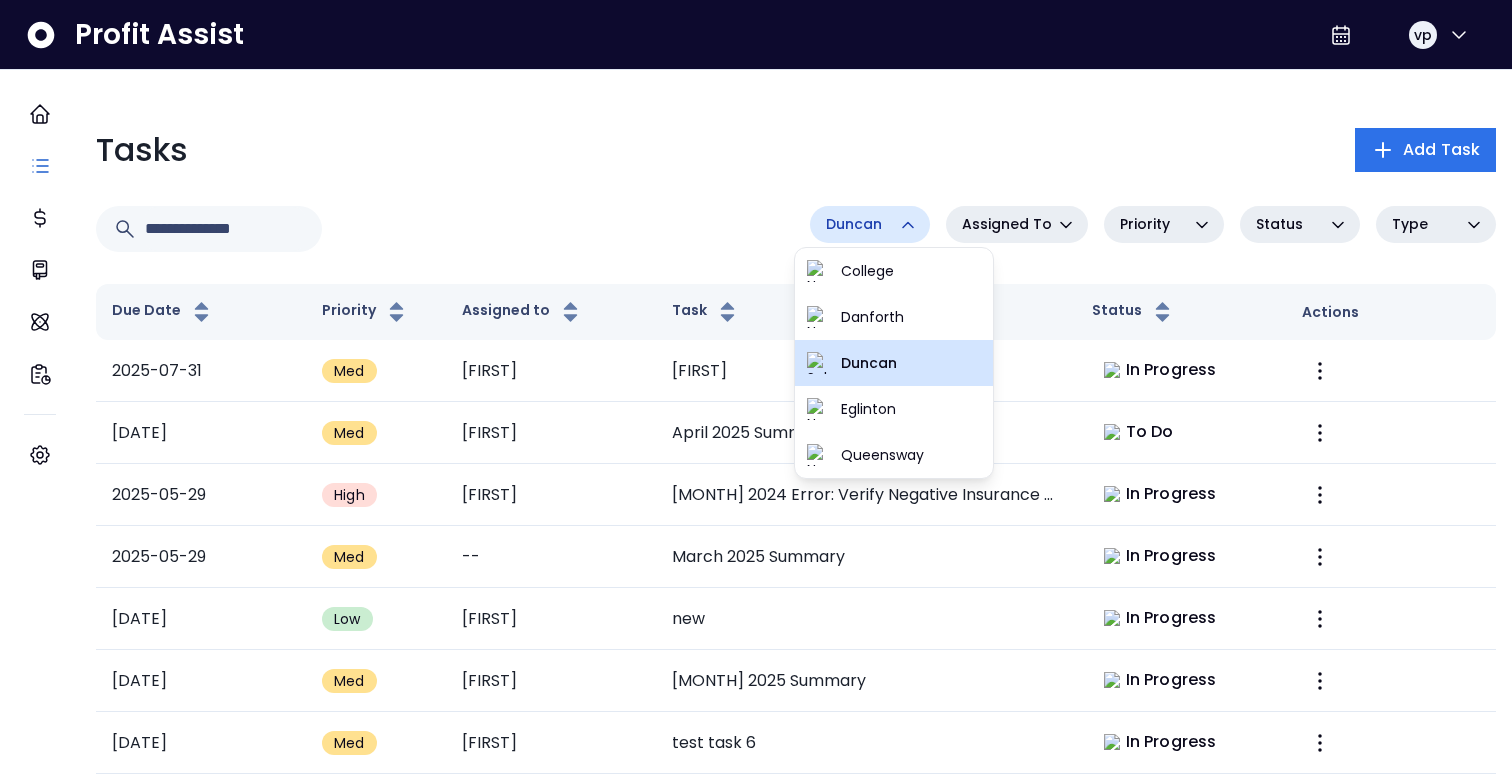 click on "Duncan" at bounding box center (894, 363) 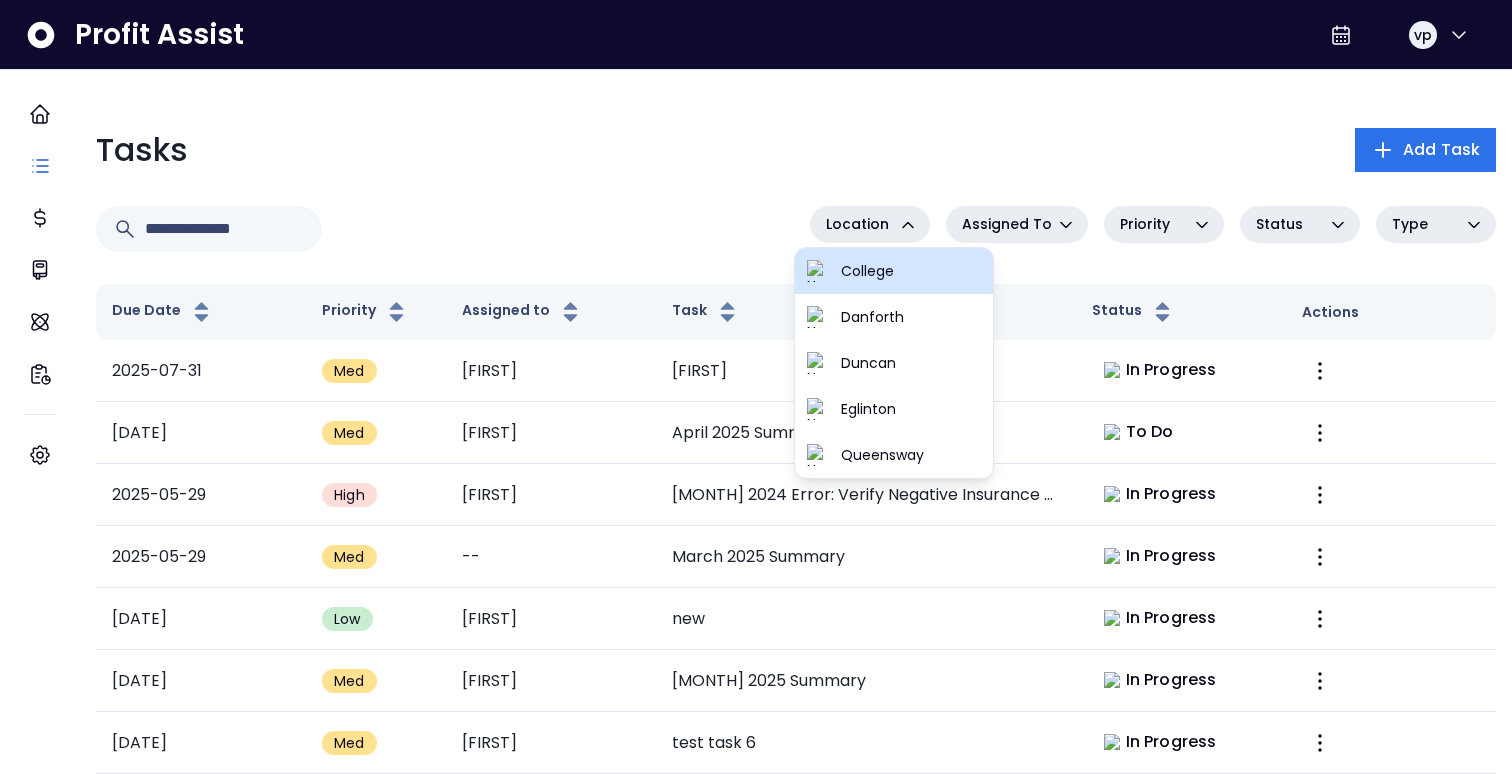 click on "College" at bounding box center [894, 271] 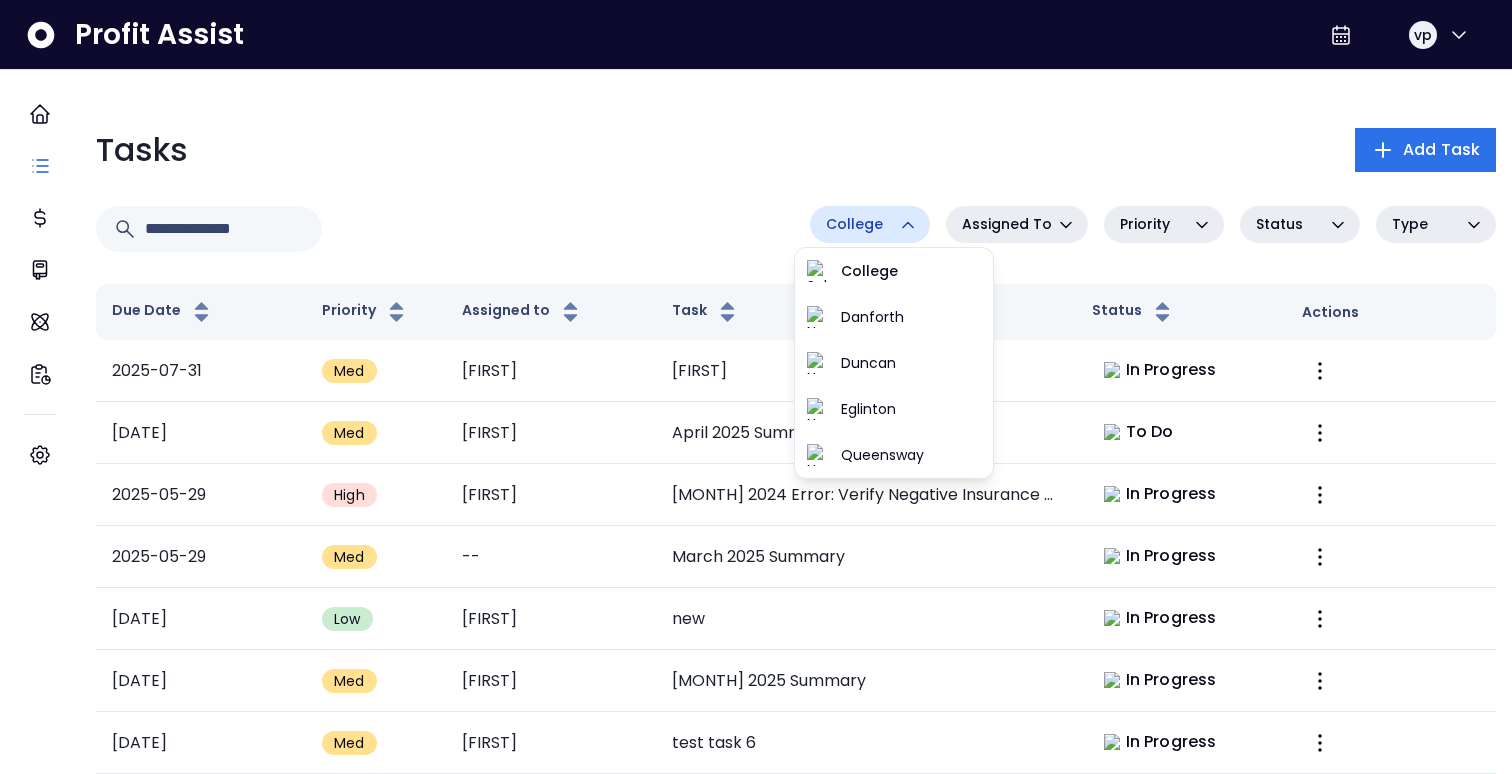 click on "Assigned To" at bounding box center [1007, 224] 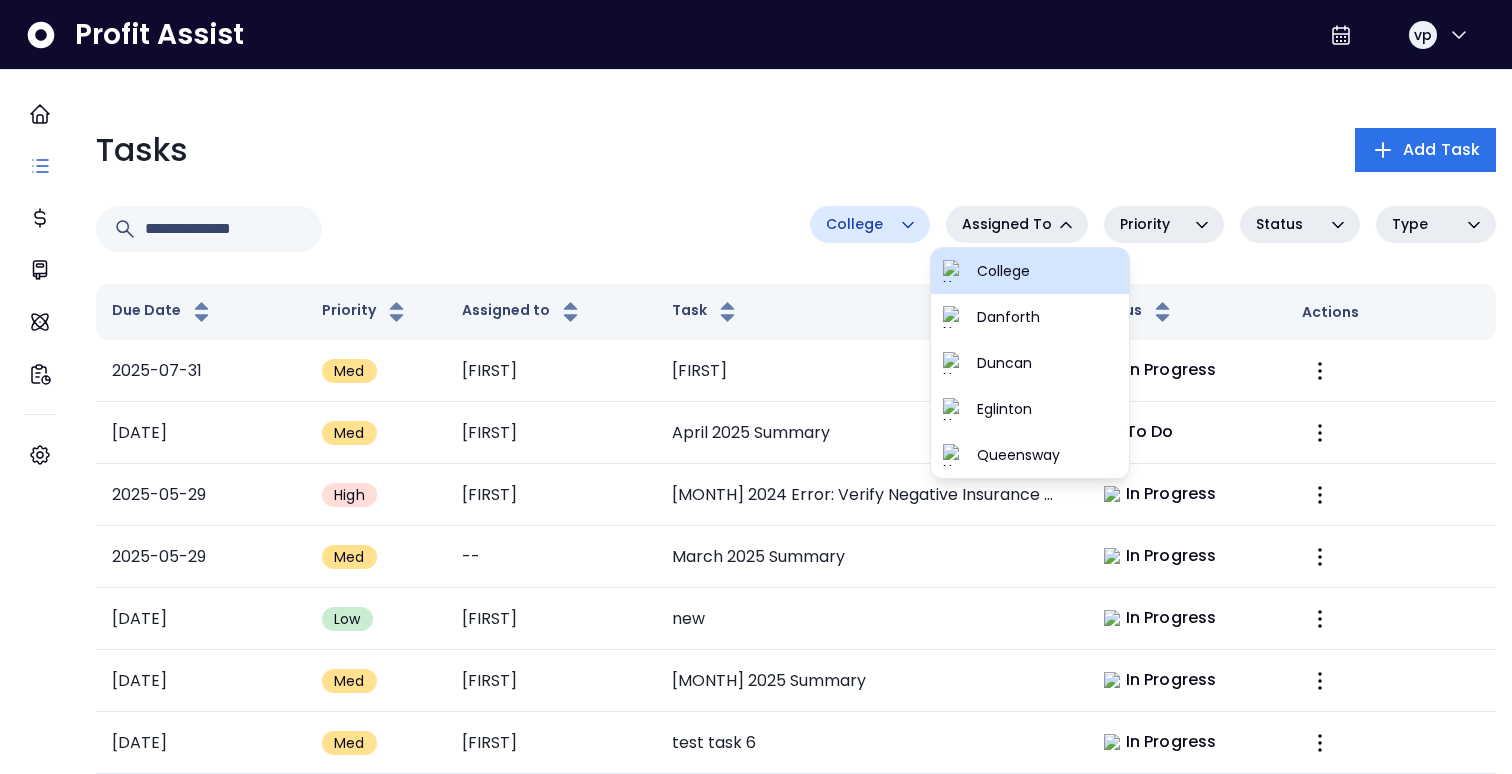 click on "College" at bounding box center (1030, 271) 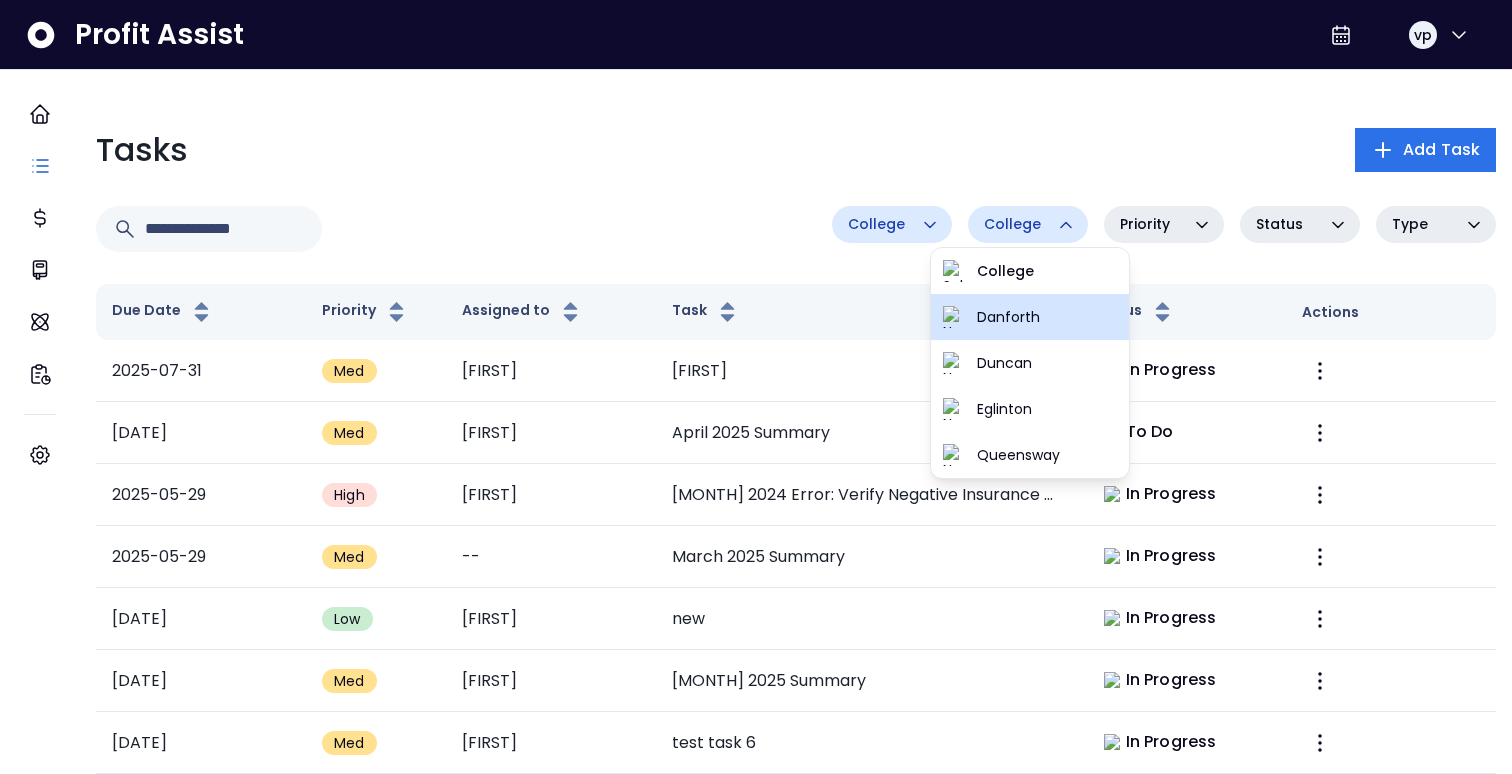 click on "Danforth" at bounding box center [1030, 317] 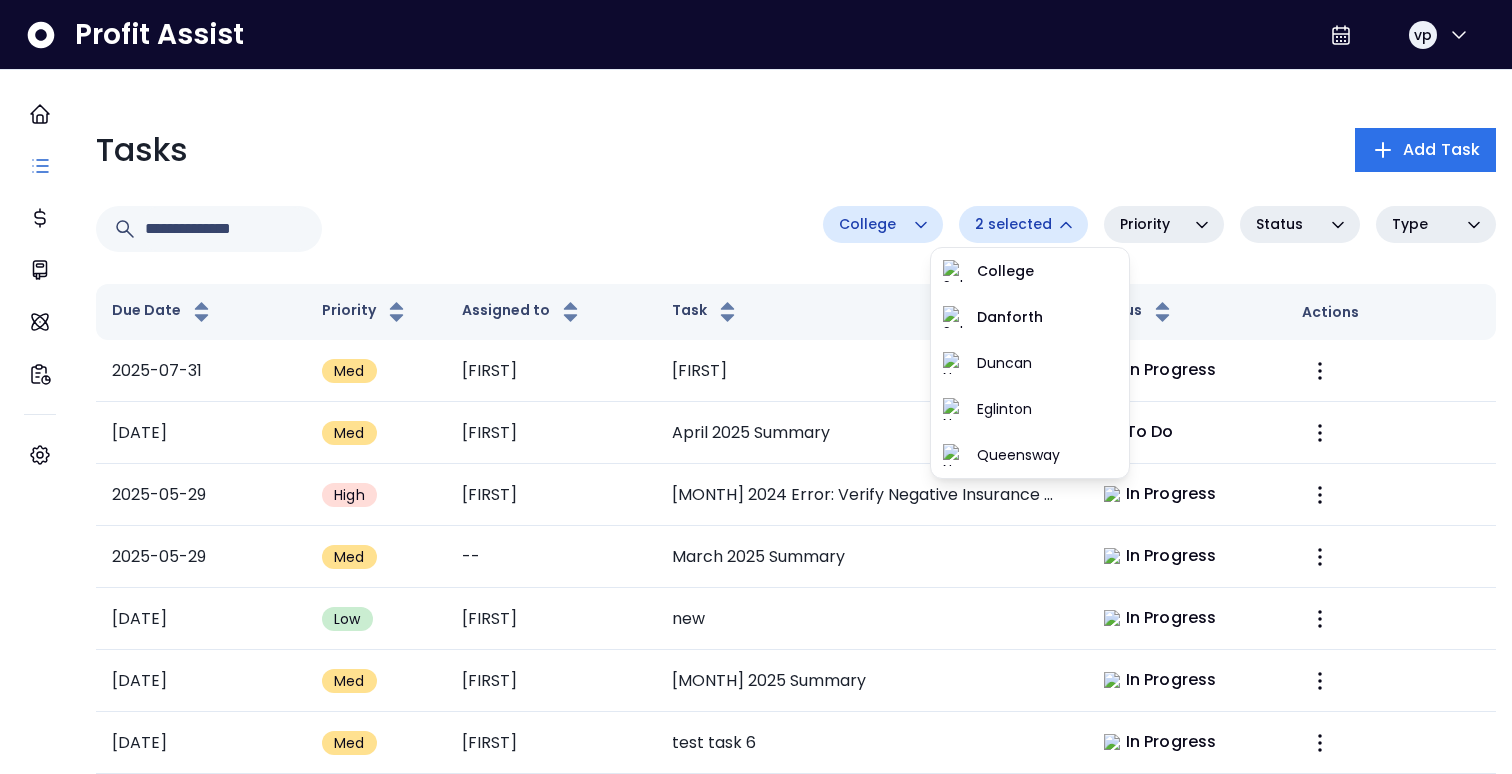 click on "Priority" at bounding box center [1164, 224] 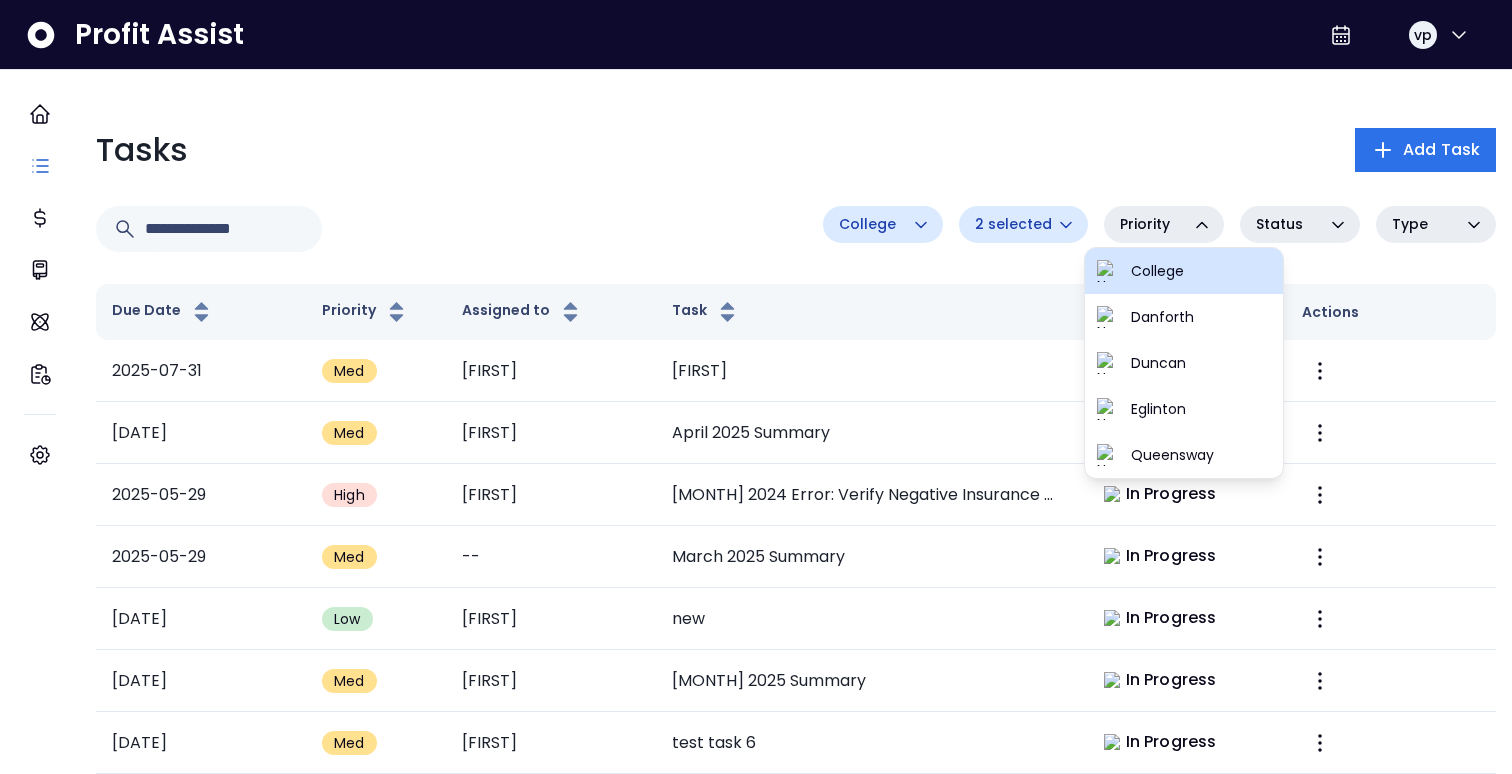 click on "College" at bounding box center (1184, 271) 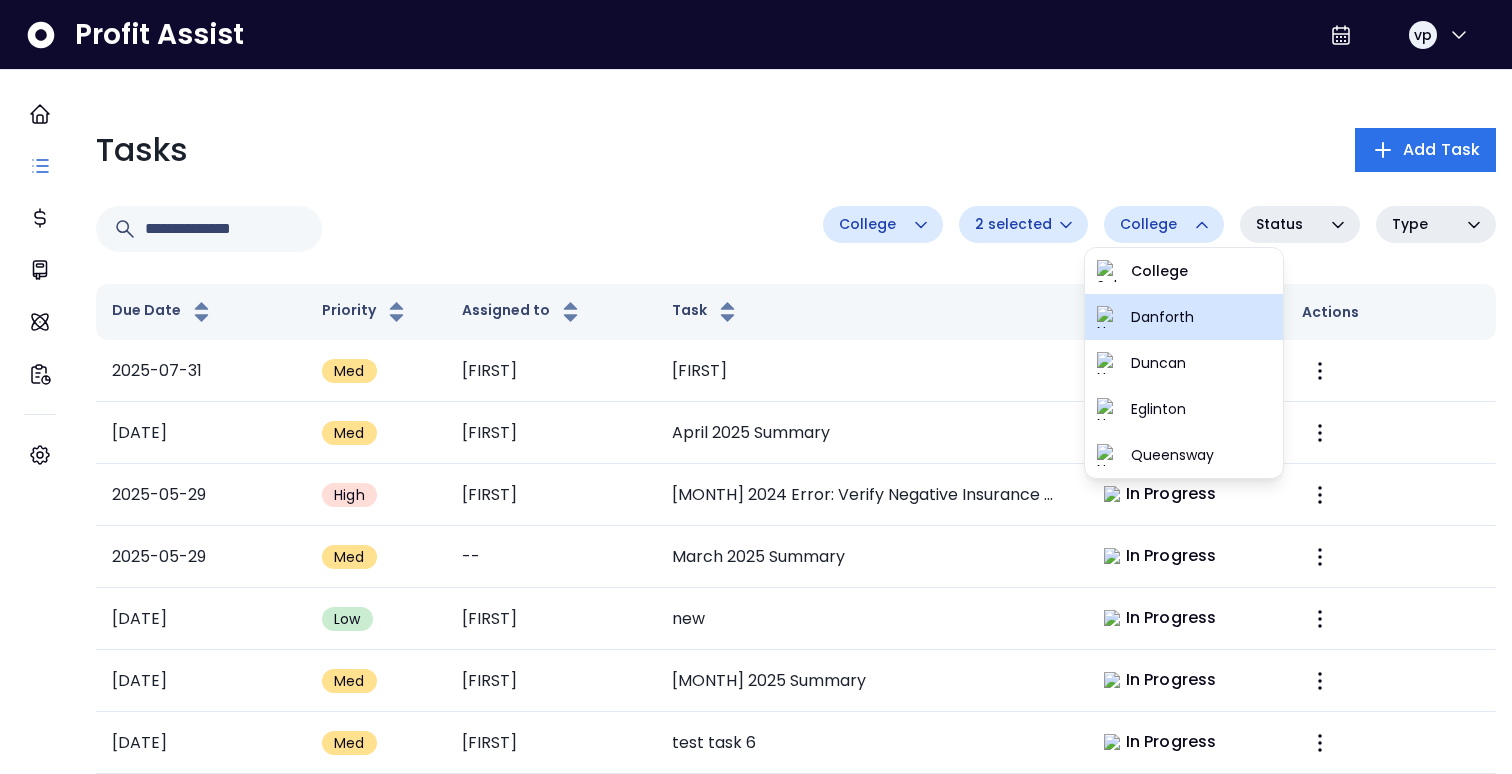 click on "Danforth" at bounding box center (1201, 317) 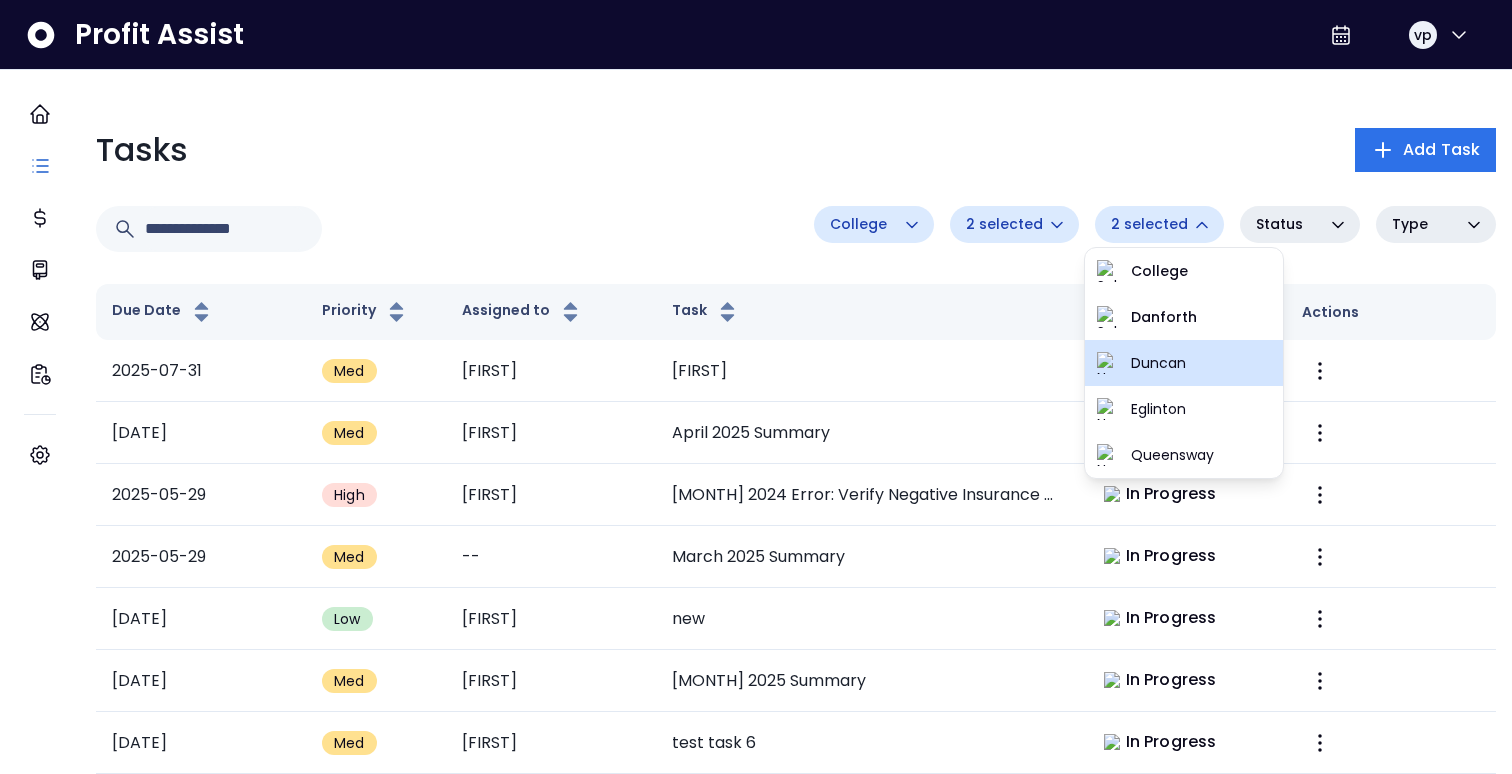 click on "Duncan" at bounding box center (1201, 363) 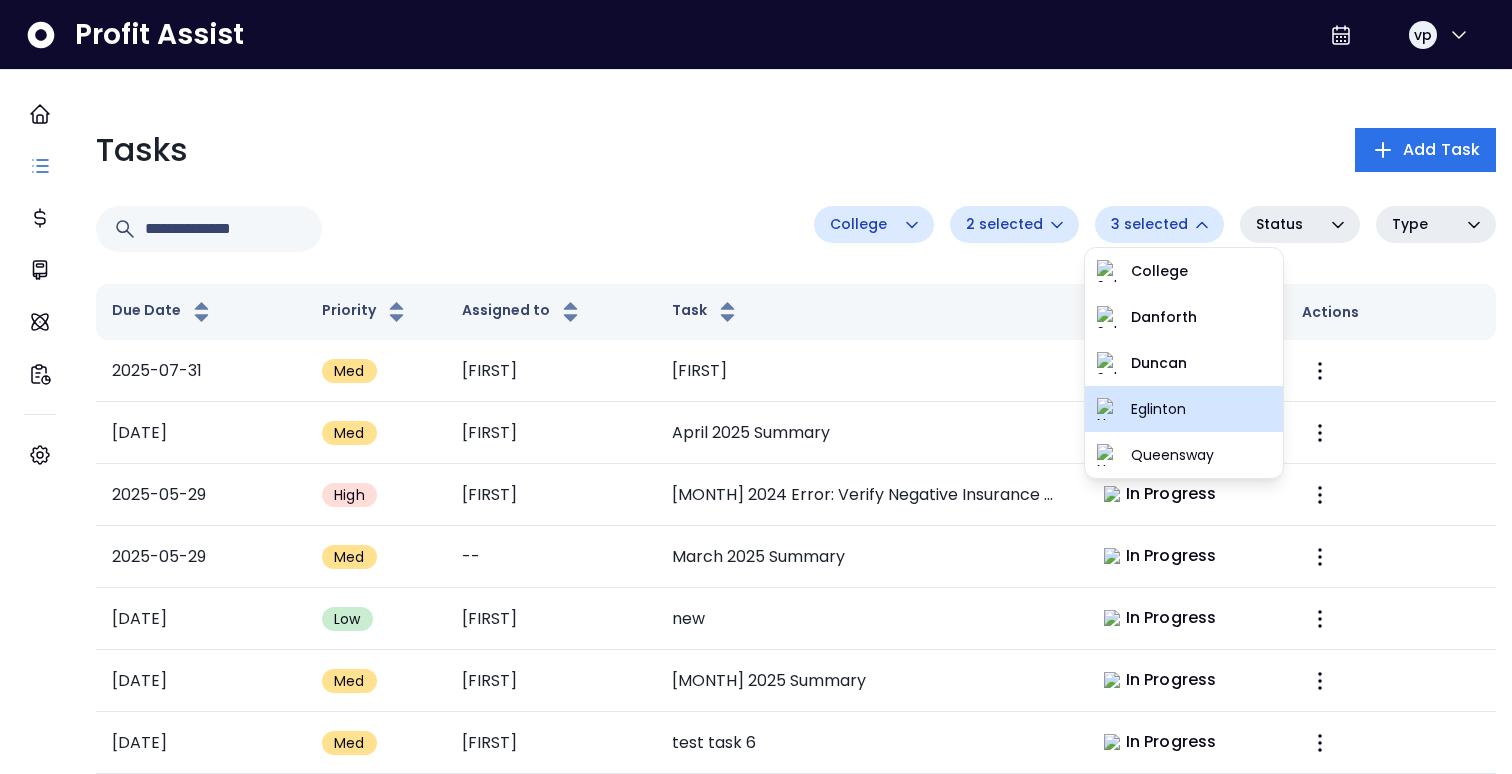 click on "Eglinton" at bounding box center [1201, 409] 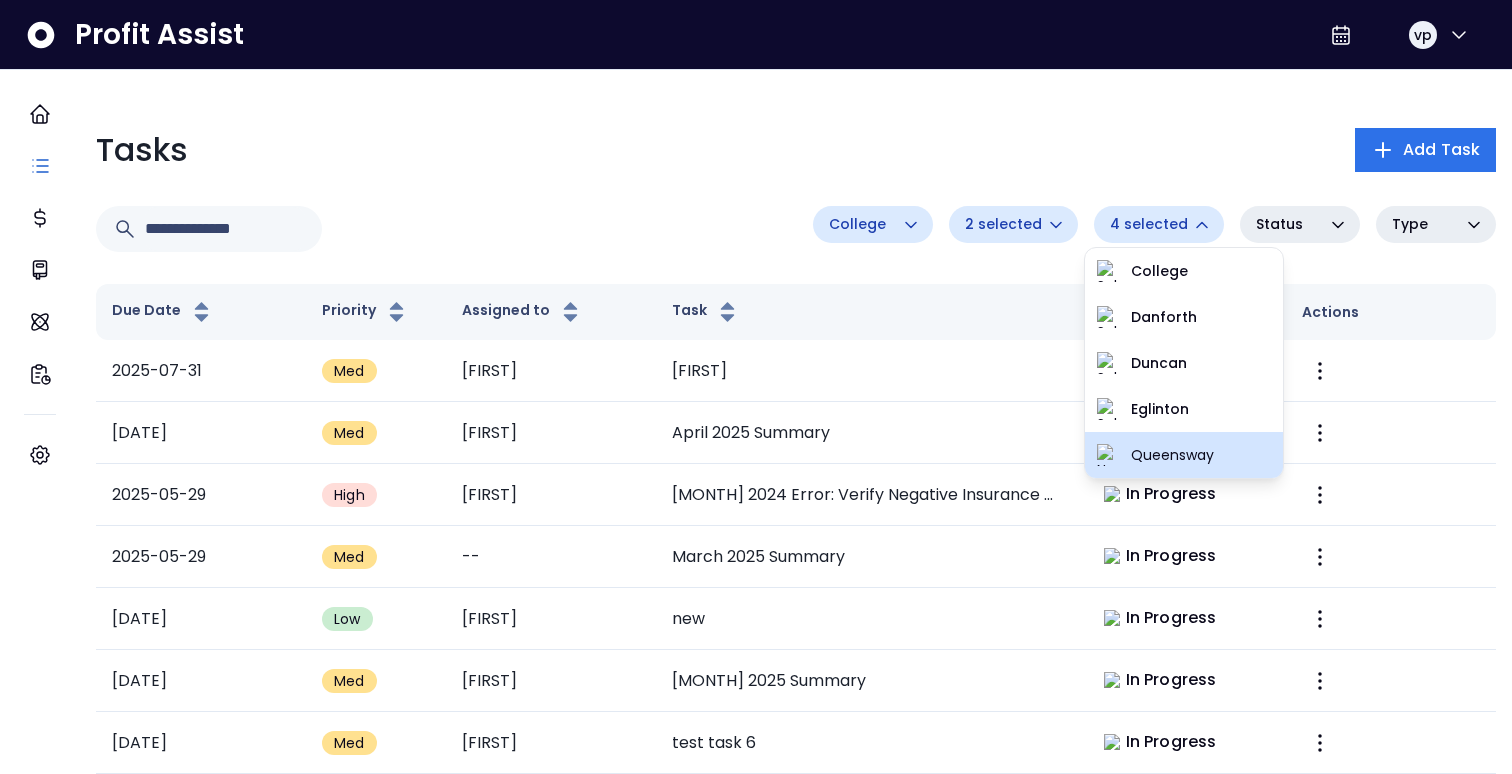 click on "Queensway" at bounding box center [1201, 455] 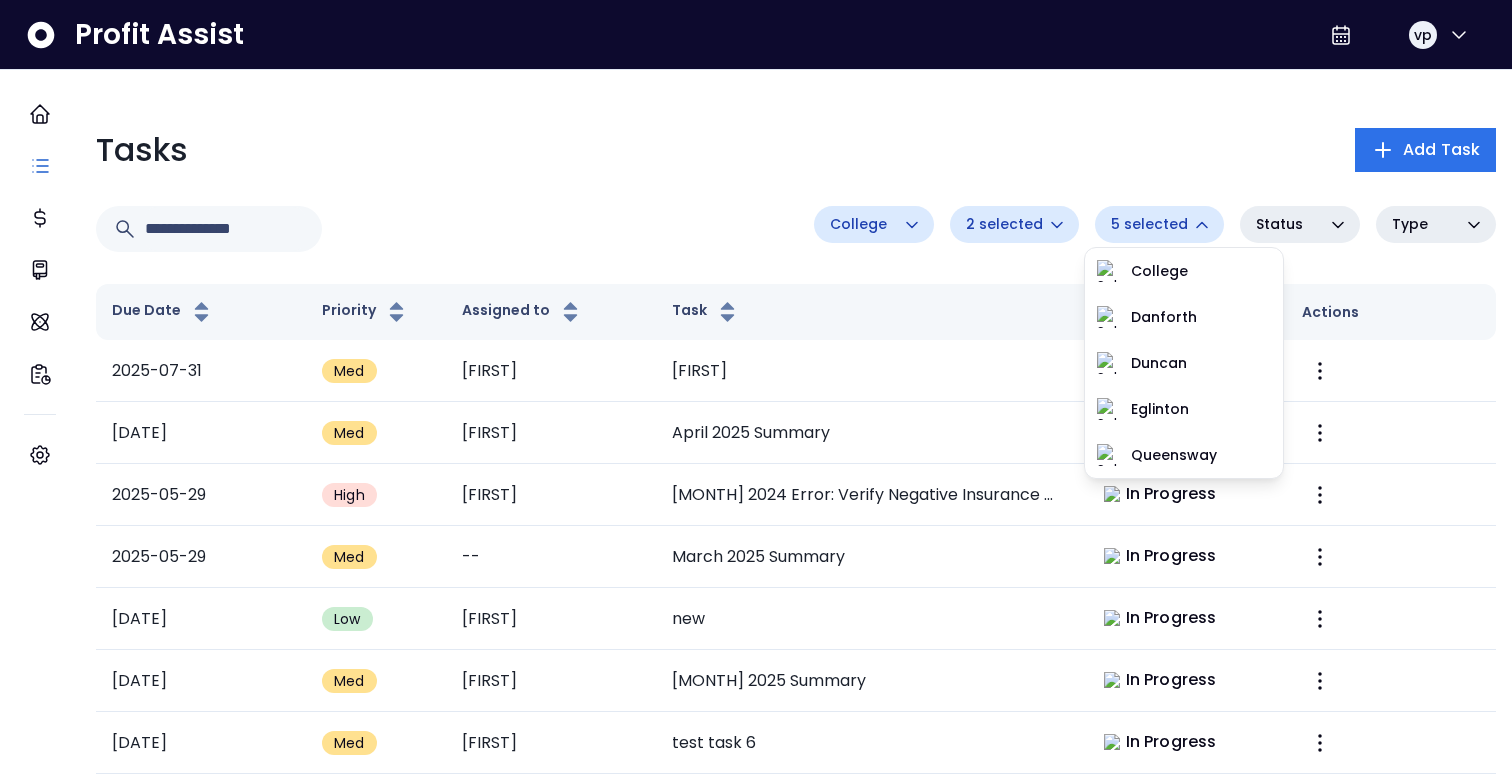 click on "Status" at bounding box center (1290, 224) 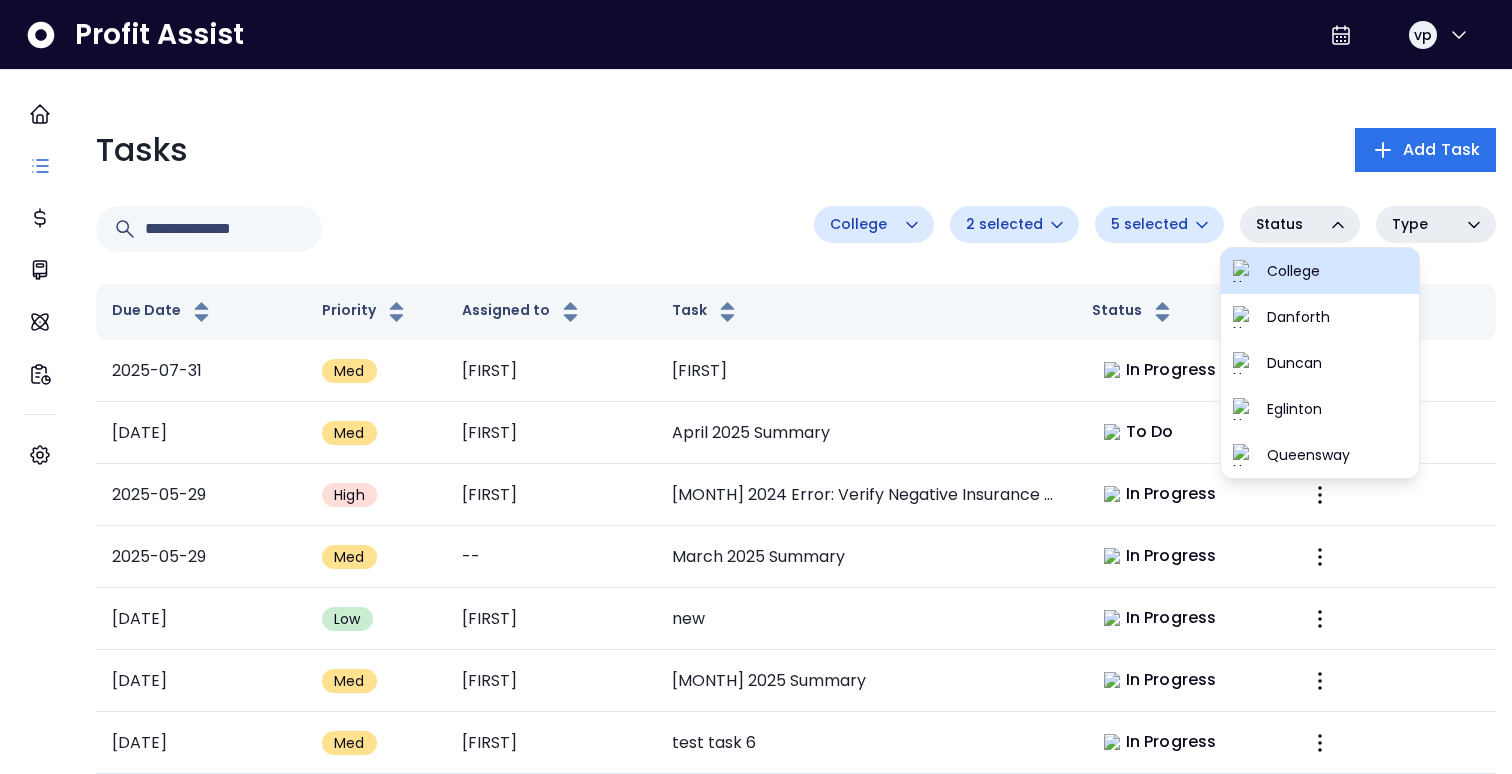 click on "College" at bounding box center (1337, 271) 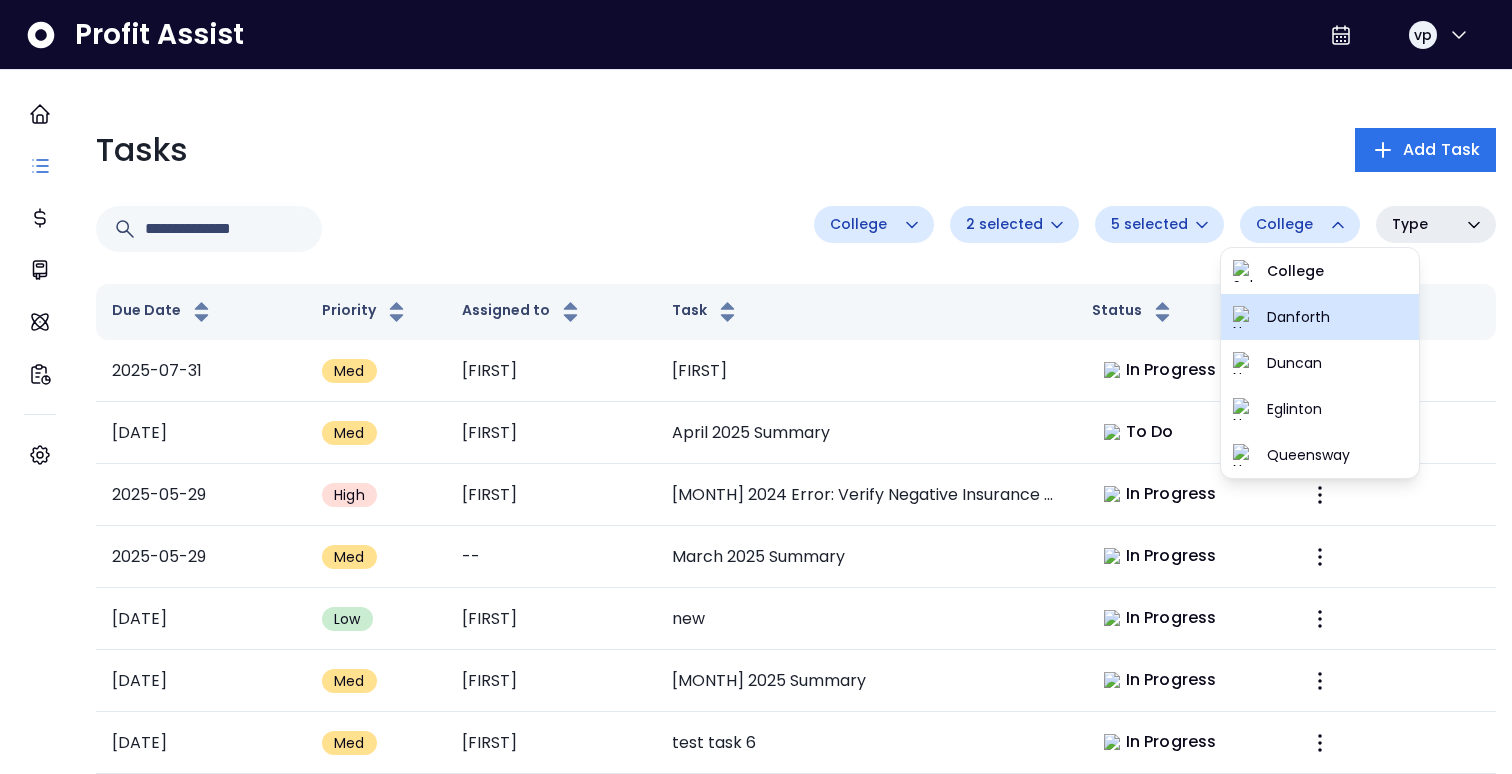 click on "Danforth" at bounding box center [1320, 317] 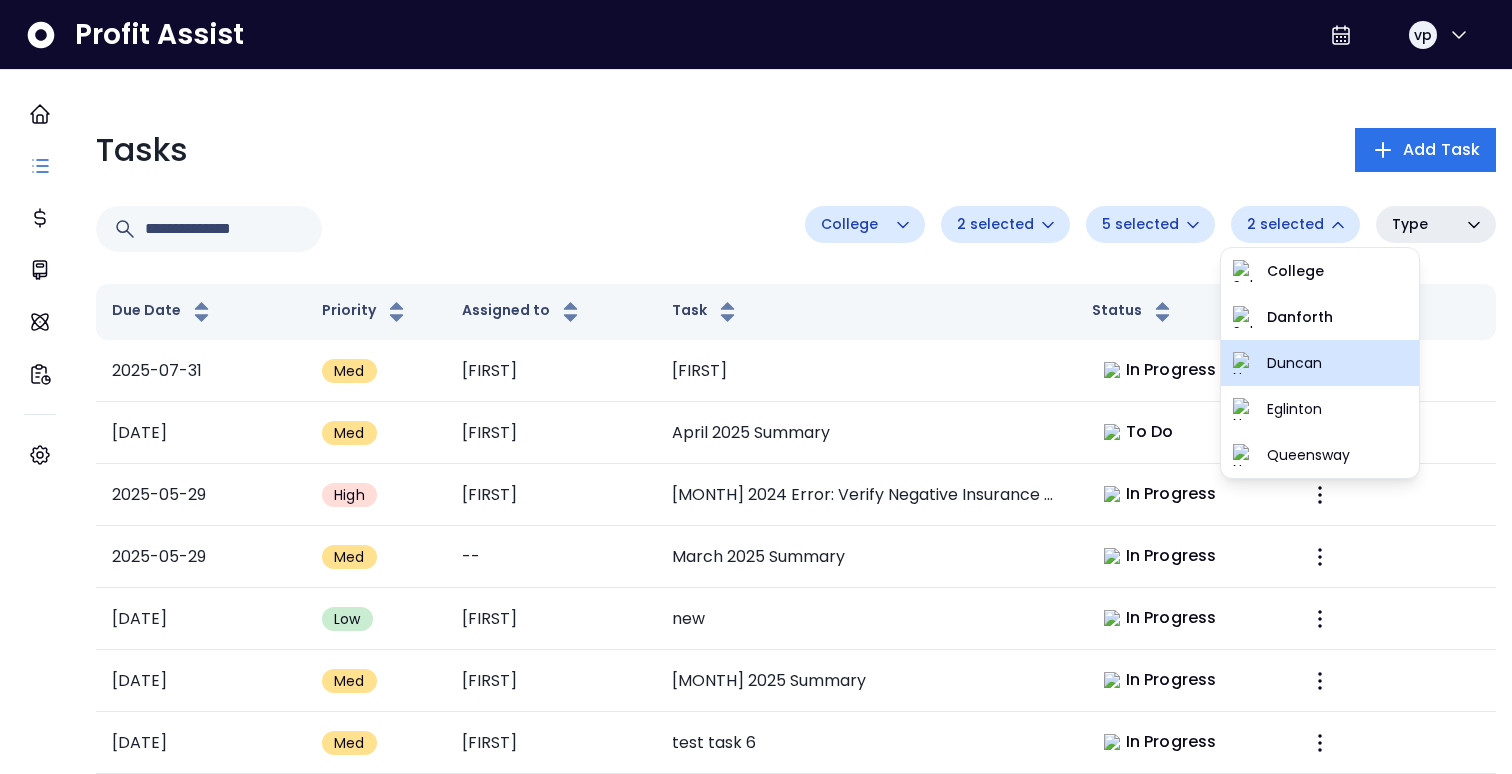 click at bounding box center [1244, 363] 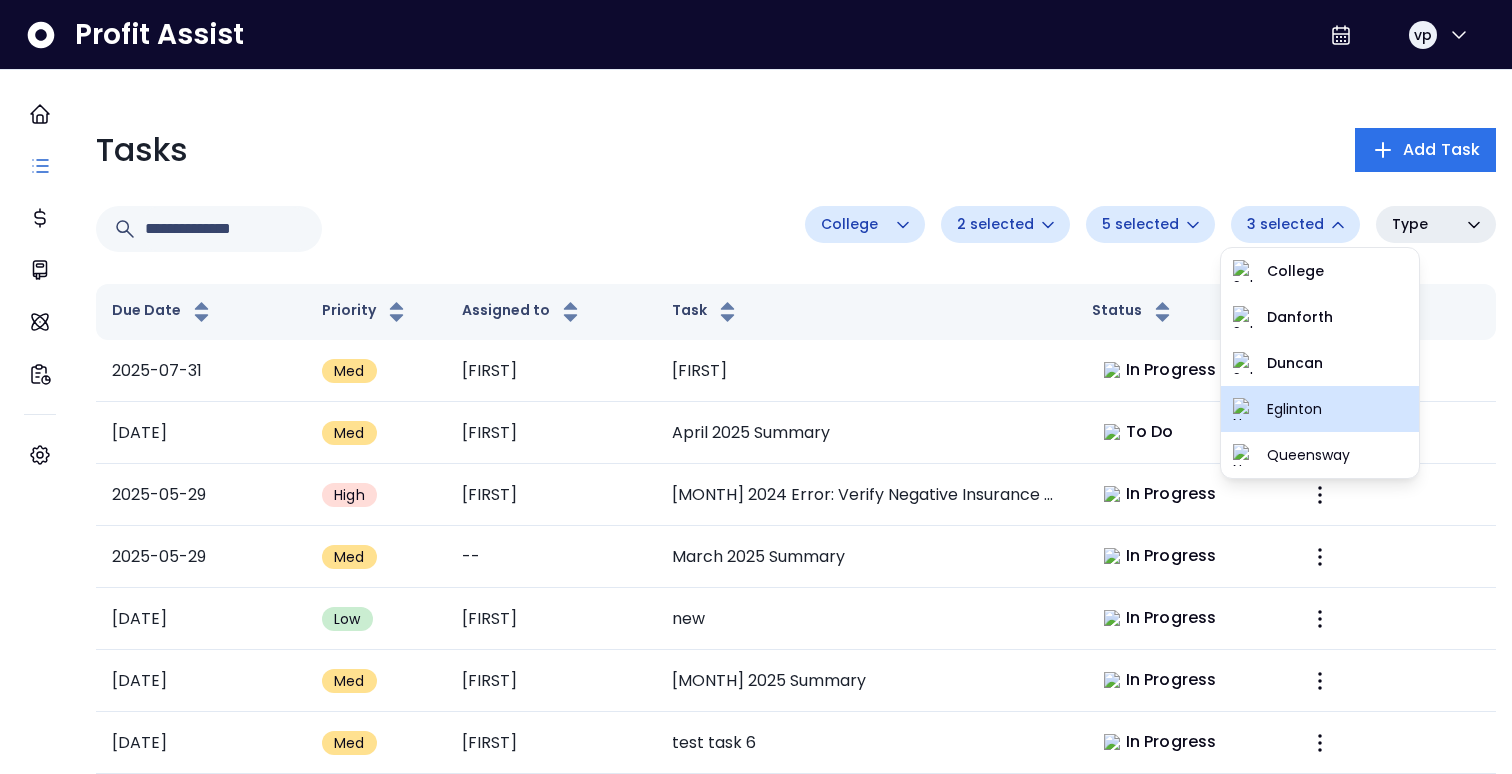 click at bounding box center (1244, 409) 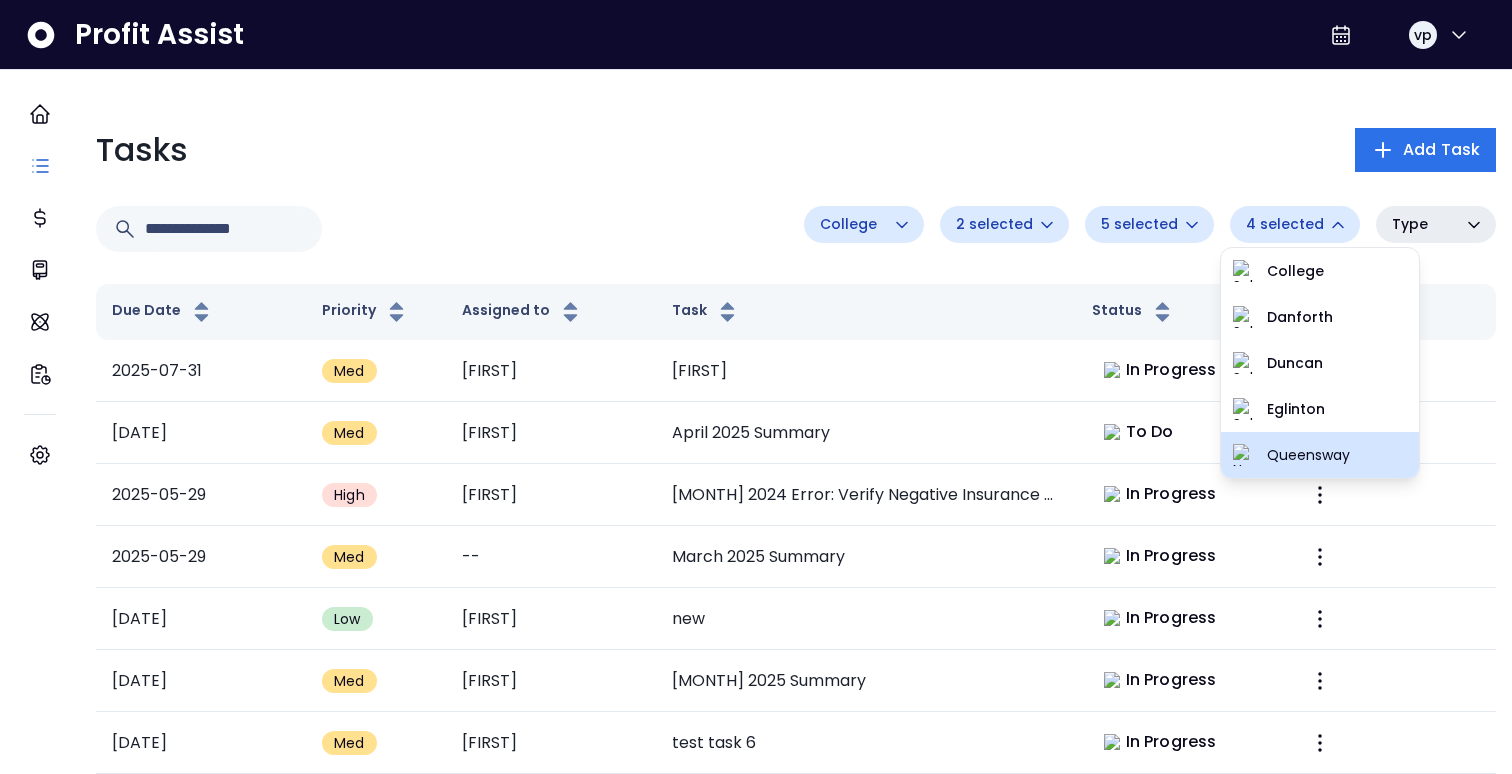 click on "Queensway" at bounding box center (1320, 455) 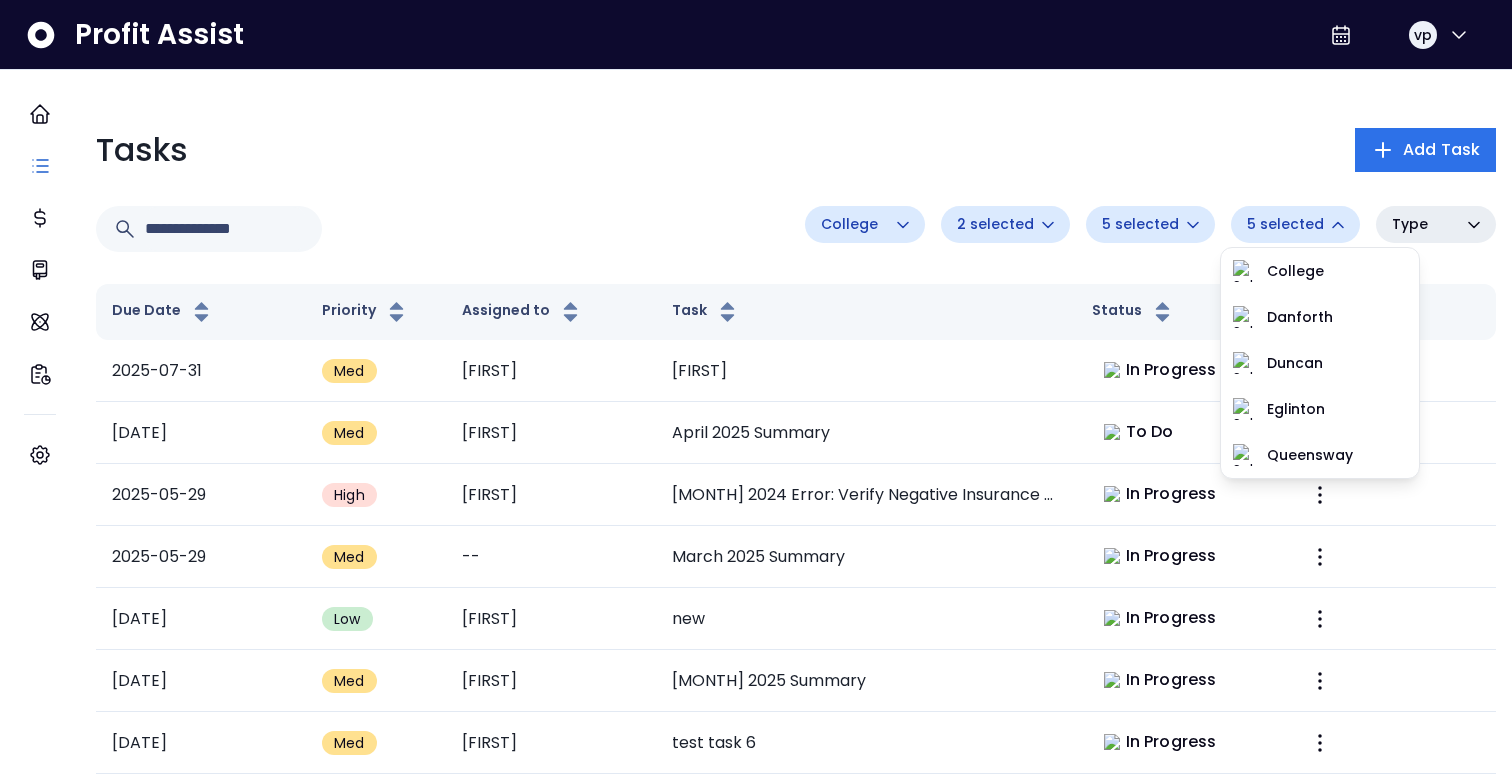click on "Tasks Add Task College 2 selected 5 selected 5 selected Type Due Date Priority Assigned to Task Status Actions 2025-07-31 Med [FIRST] [FIRST] In Progress 2025-05-30 Med [FIRST] [MONTH] 2025 Summary To Do 2025-05-29 High [FIRST] November 2024 Error: Verify Negative Insurance Payment In Progress 2025-05-29 Med -- [MONTH] 2025 Summary In Progress 2025-05-28 Low [FIRST] new In Progress 2025-05-28 Med [FIRST] February 2025 Summary In Progress 2025-05-27 Med [FIRST] test task 6 In Progress 2025-05-26 High -- January 2025 Error: Verify Insurance Spike In Progress 2025-05-23 Med [FIRST] test task 8 In Progress 2025-05-21 Med [FIRST] x Cancelled 2025-05-21 Low [FIRST] new qa task In Progress 2025-05-17 High -- [CITY] [MONTH] 2025 Summary To Do 2025-05-17 Low -- [CITY] [MONTH] 2025 Error: Missing Pest Control Expense To Do 2025-05-17 Med -- [CITY] [MONTH] 2025 Savings: Nice savings of $115 on Produce! In Progress 2025-05-17 Low -- [CITY] [MONTH] 2025 Error: Missing Laundry Expense To Do 2025-05-17 High -- To Do 2025-05-16 Med [FIRST] To Do" at bounding box center (796, 1938) 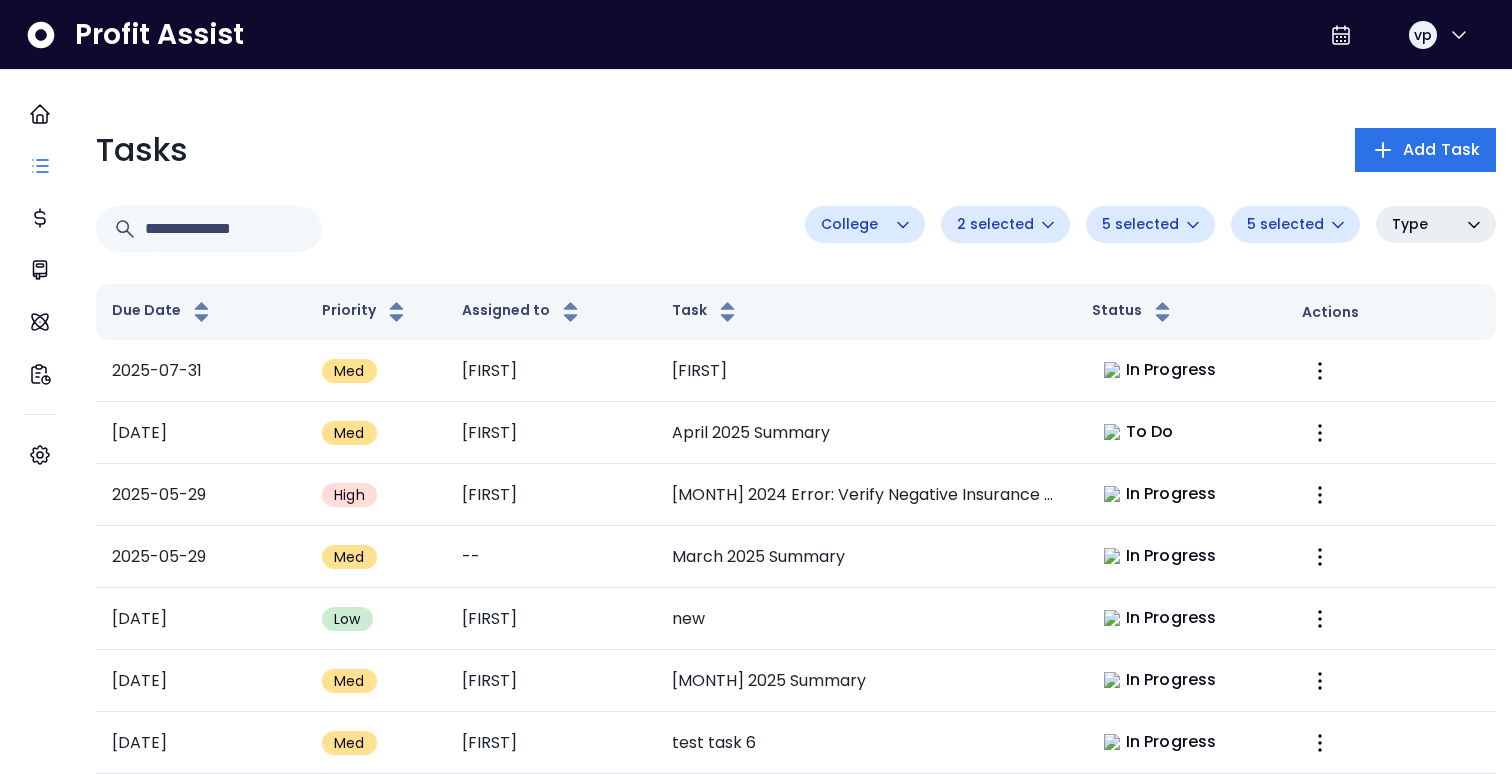 click on "Type" at bounding box center [1426, 224] 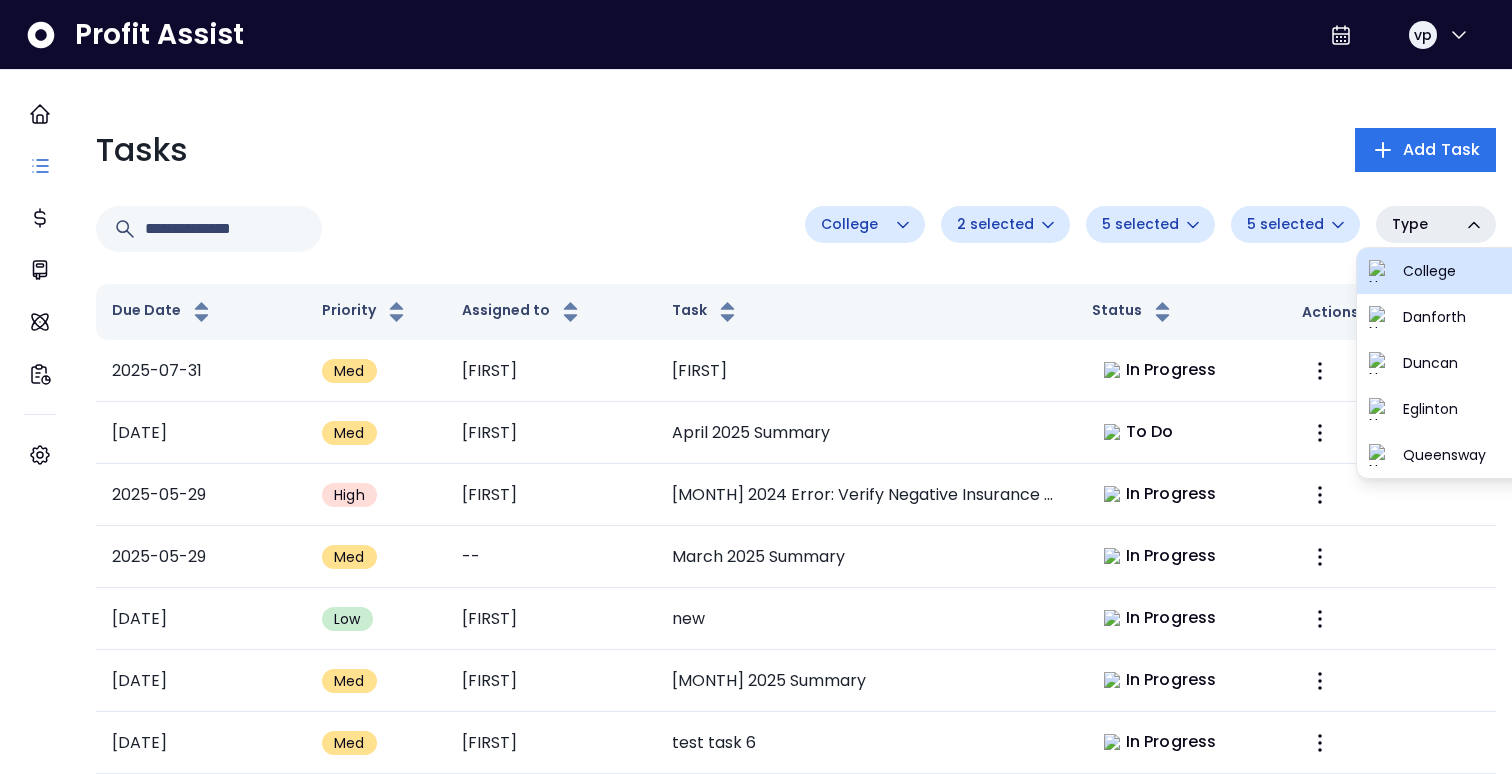 click on "College" at bounding box center [1456, 271] 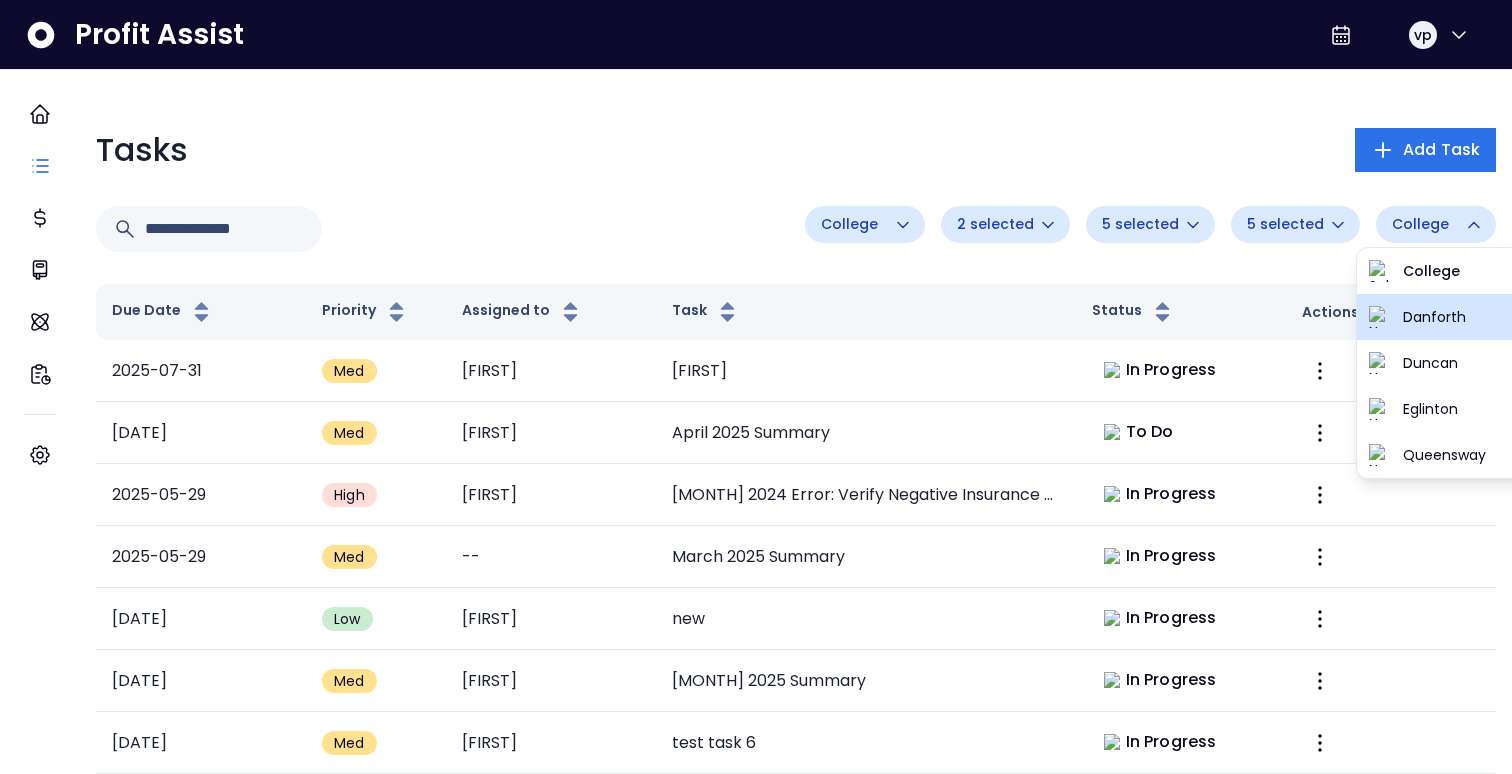 click at bounding box center [1380, 317] 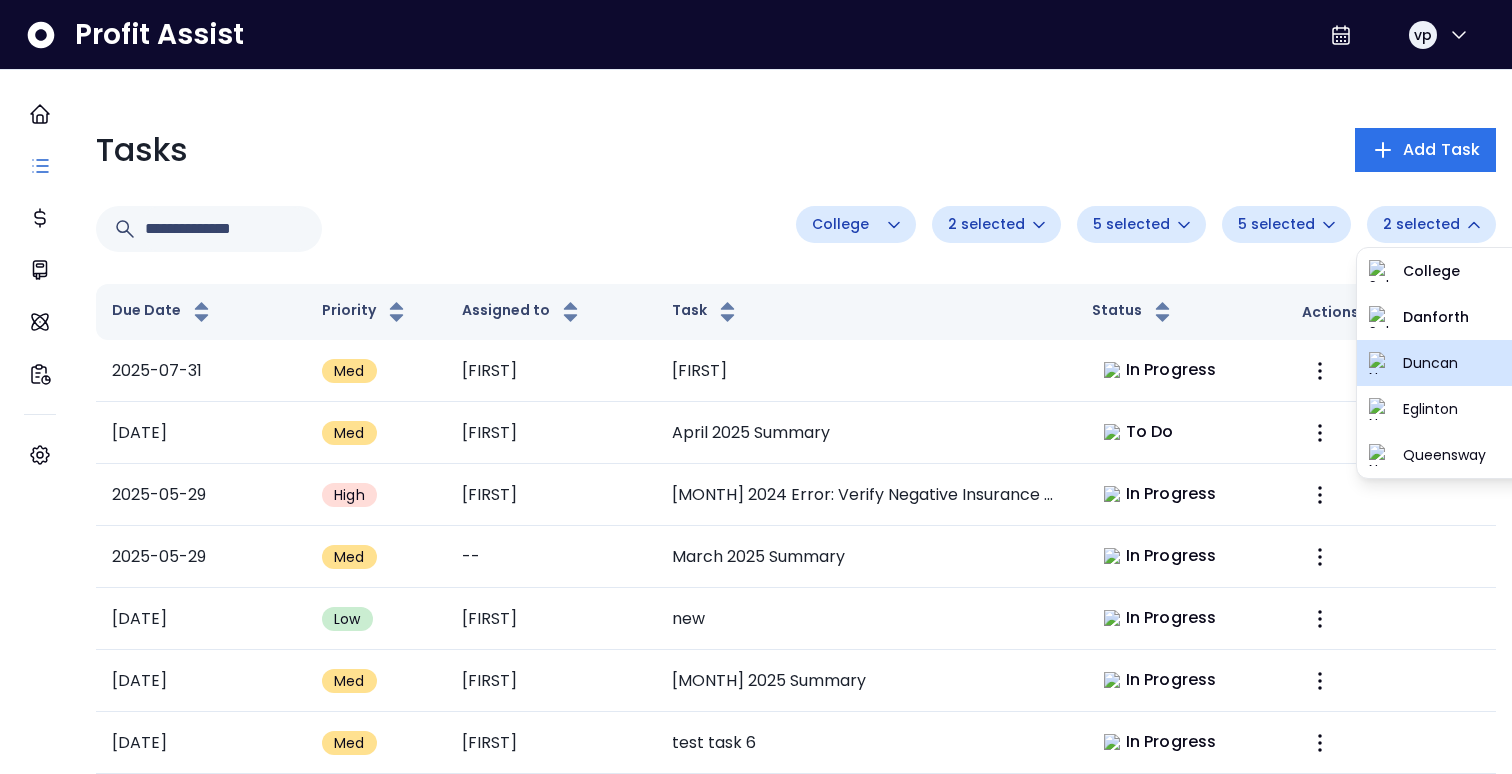 click on "Duncan" at bounding box center [1456, 363] 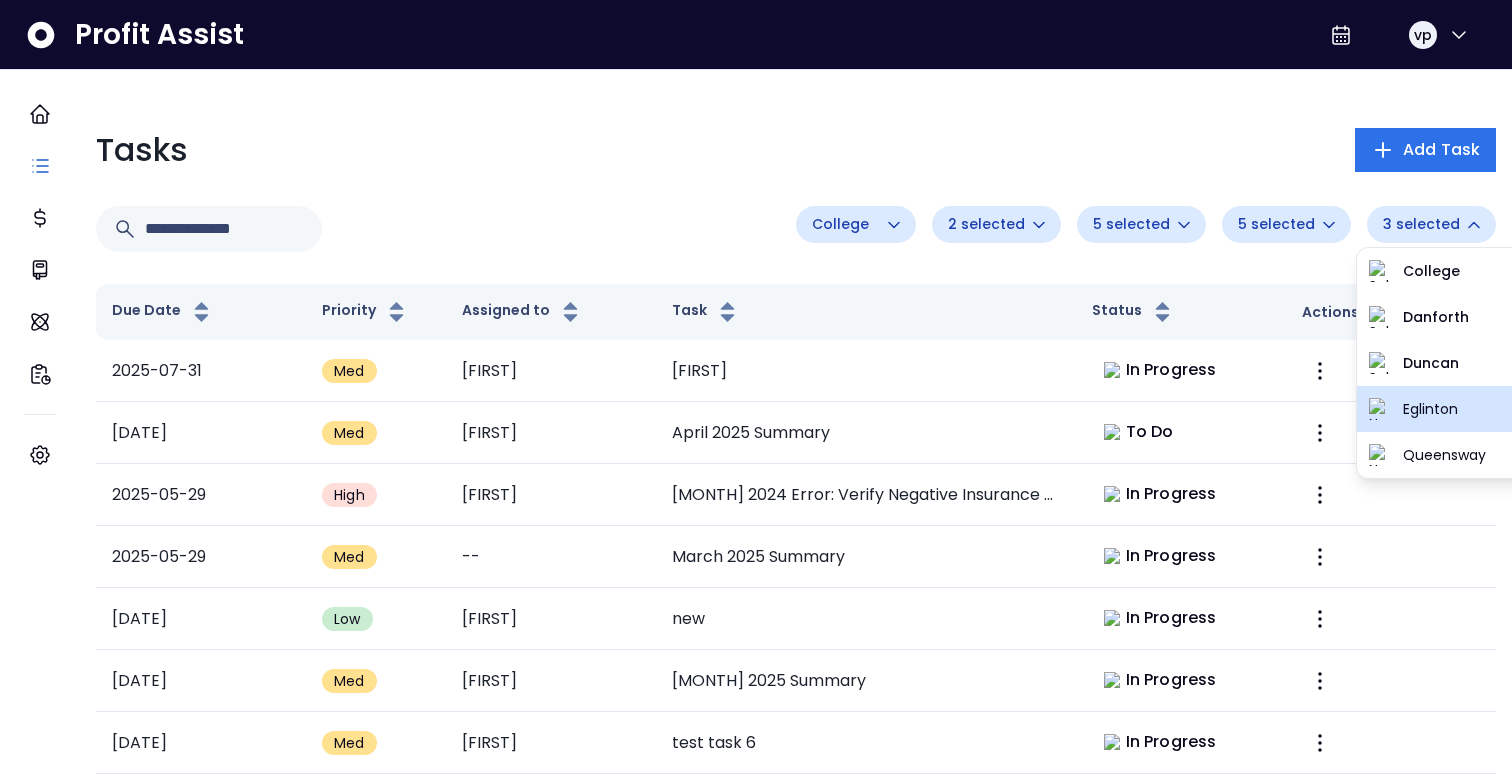 click on "Eglinton" at bounding box center [1456, 409] 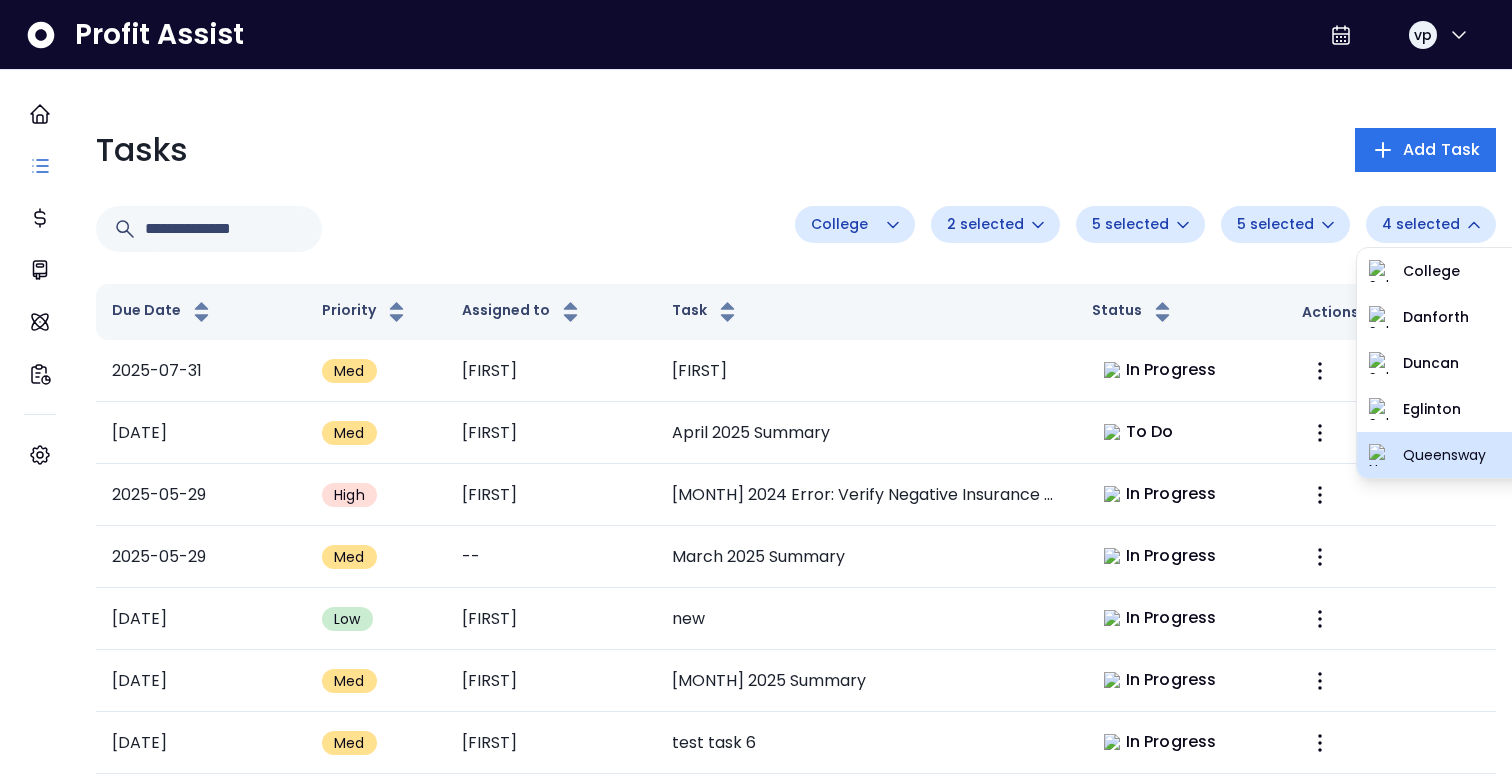 click on "Queensway" at bounding box center (1456, 455) 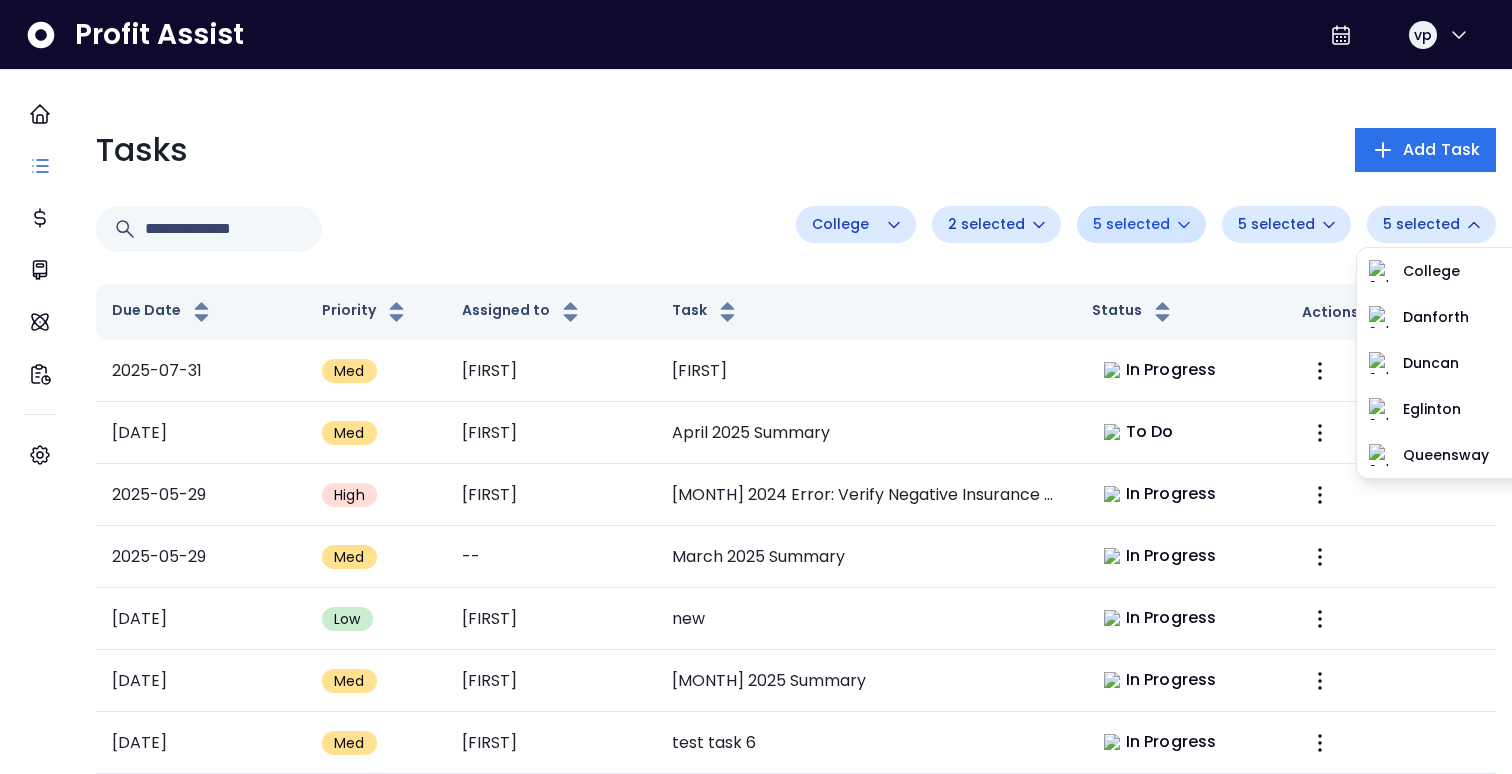 click on "5 selected" at bounding box center (1131, 224) 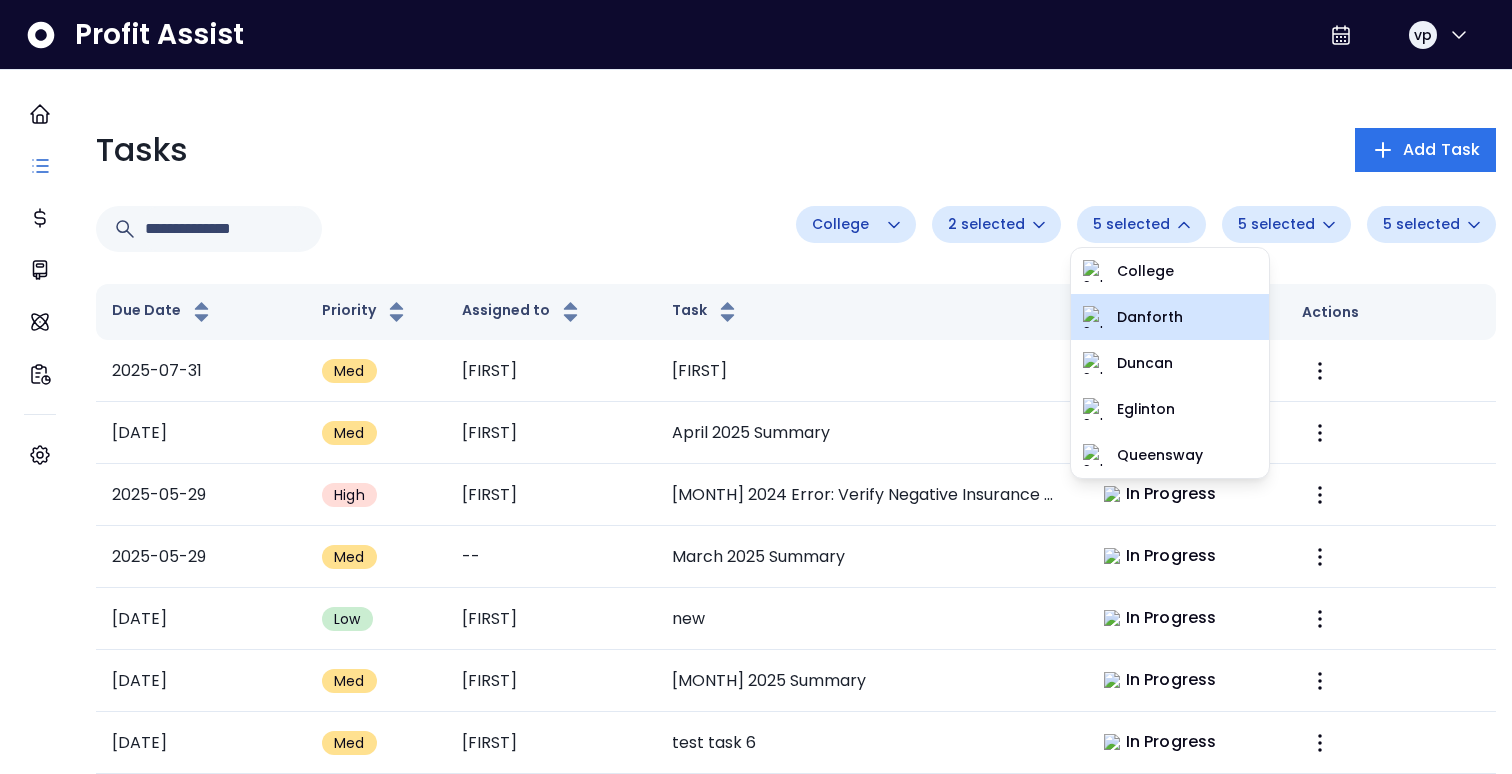 click on "Danforth" at bounding box center [1170, 317] 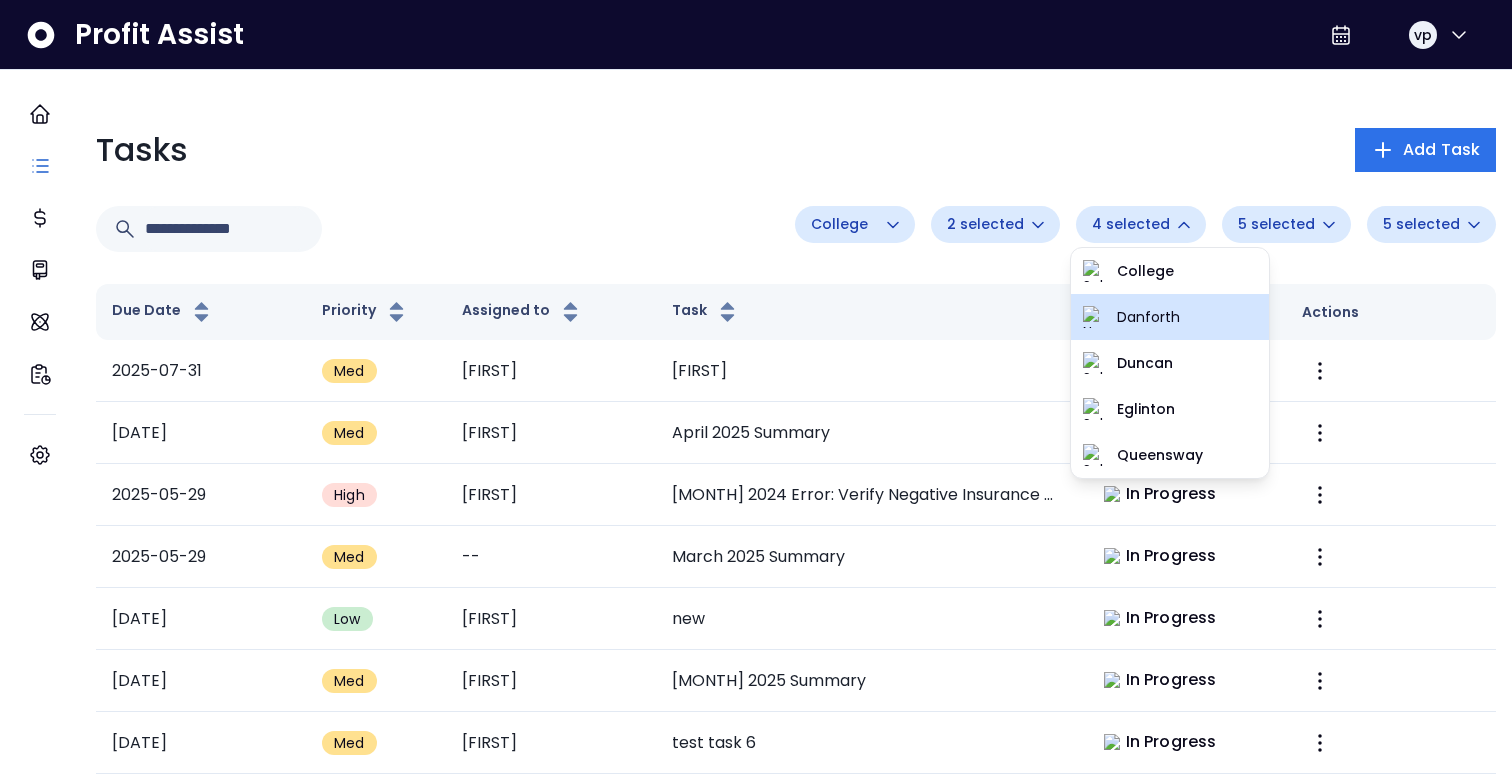 click on "Danforth" at bounding box center [1170, 317] 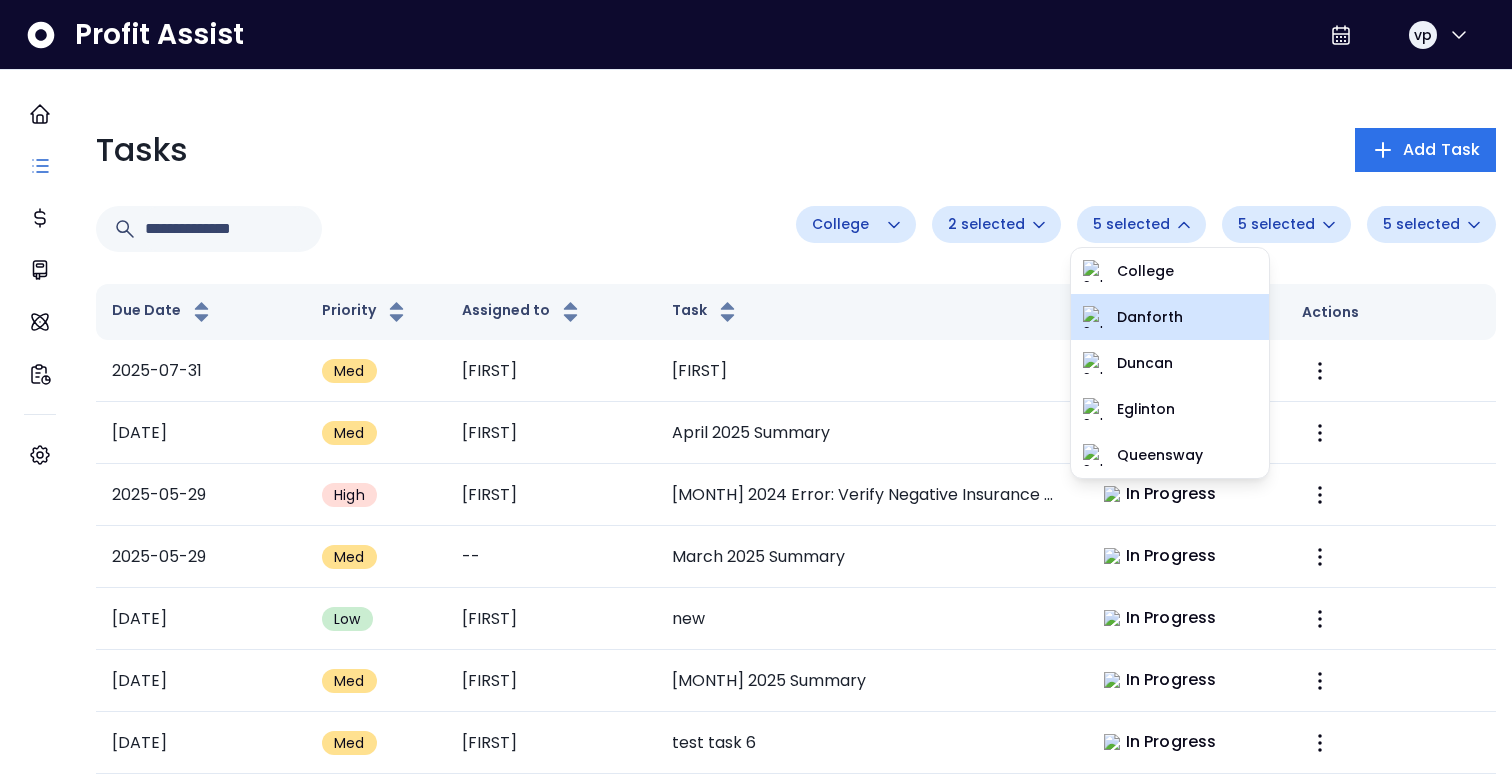 click on "Danforth" at bounding box center [1170, 317] 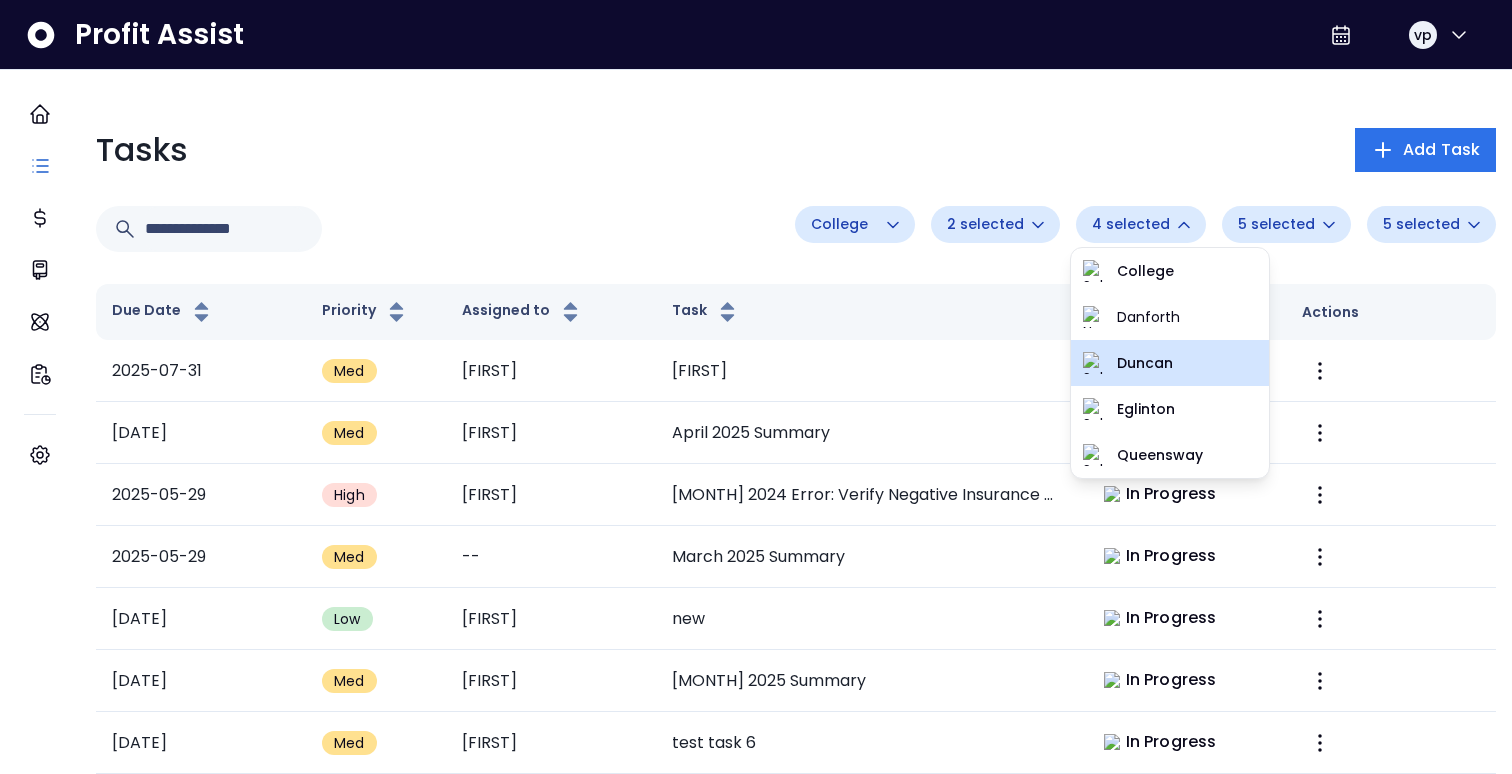 click on "Duncan" at bounding box center [1170, 363] 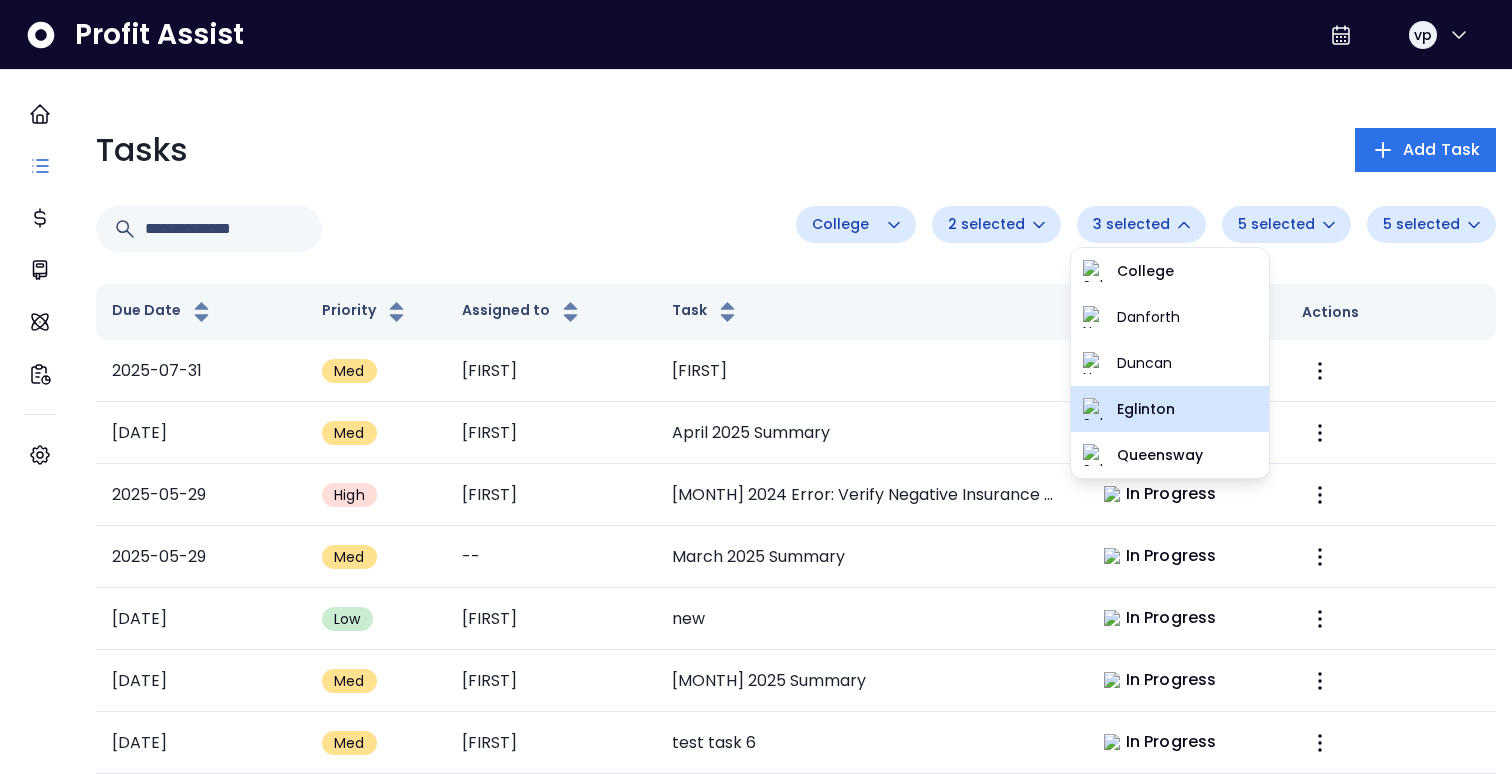 click on "Eglinton" at bounding box center [1187, 409] 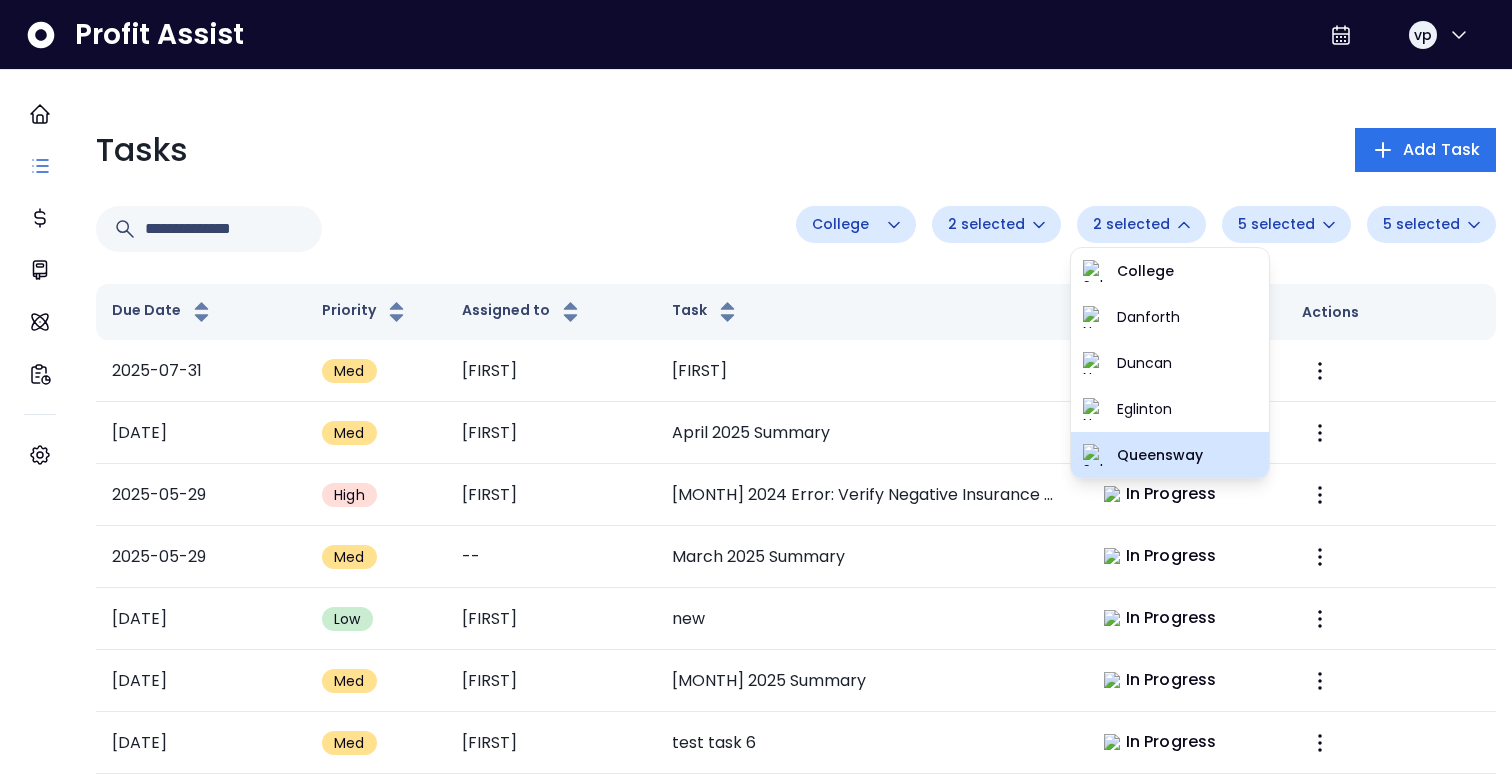 click on "Queensway" at bounding box center (1170, 455) 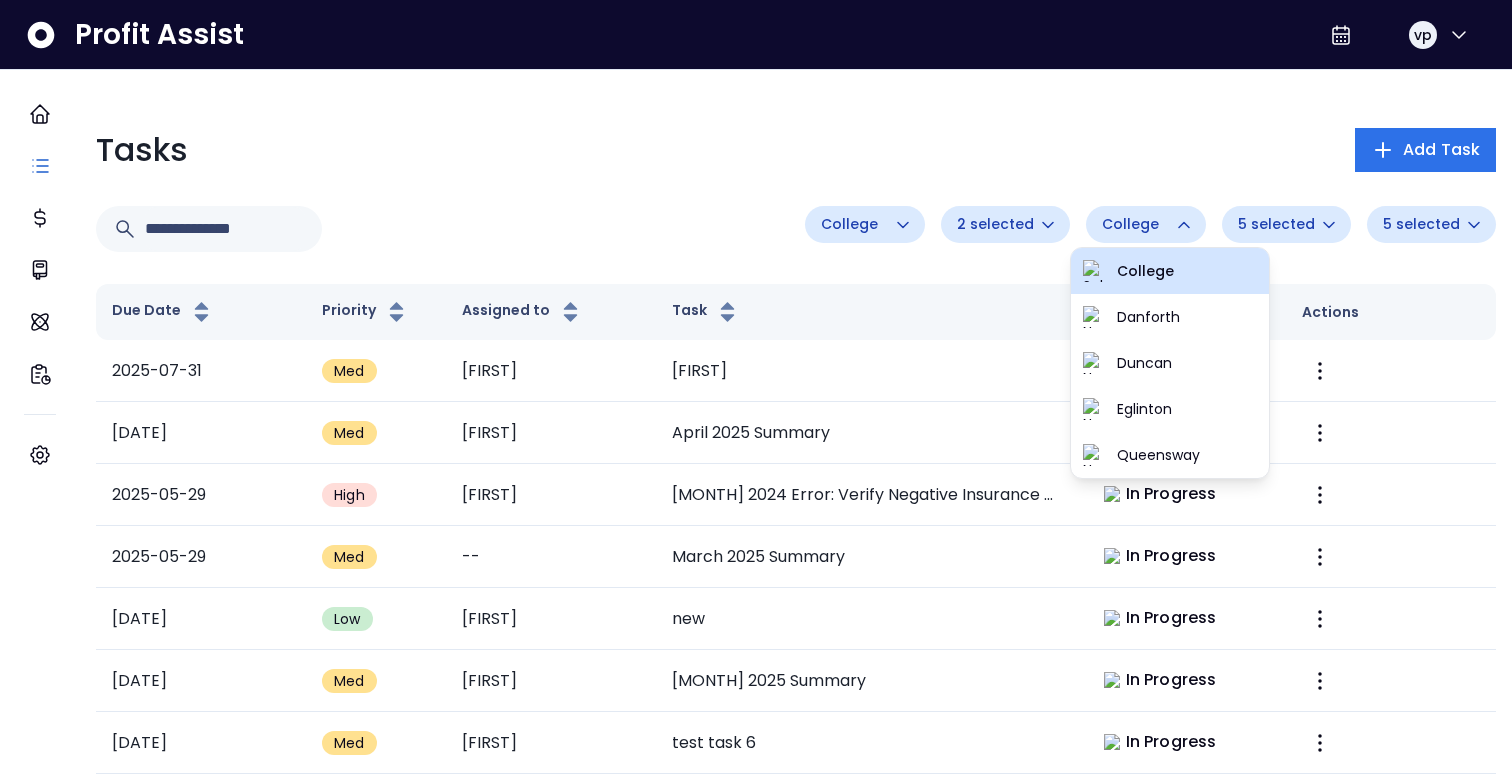 click on "College" at bounding box center [1170, 271] 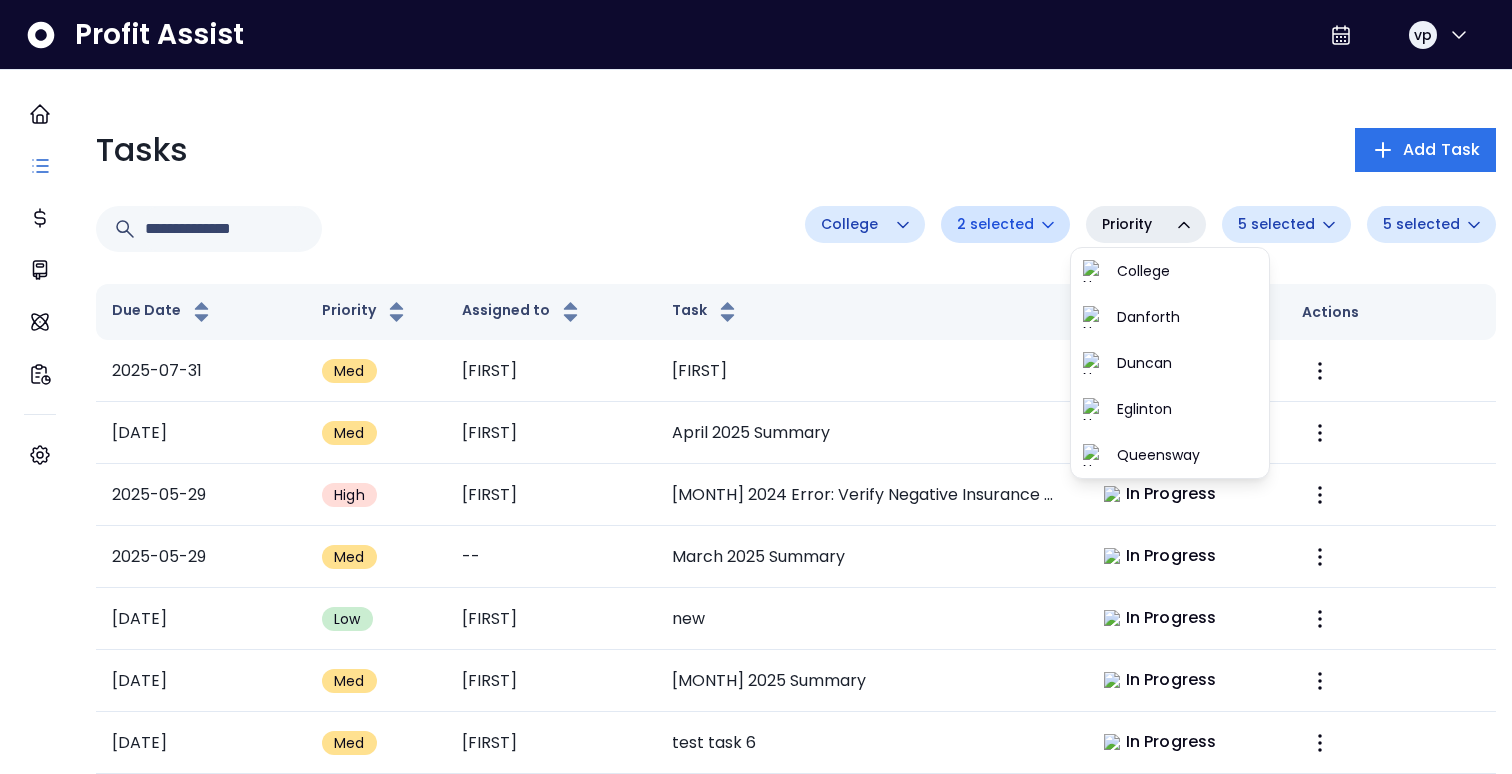 click on "2 selected" at bounding box center (995, 224) 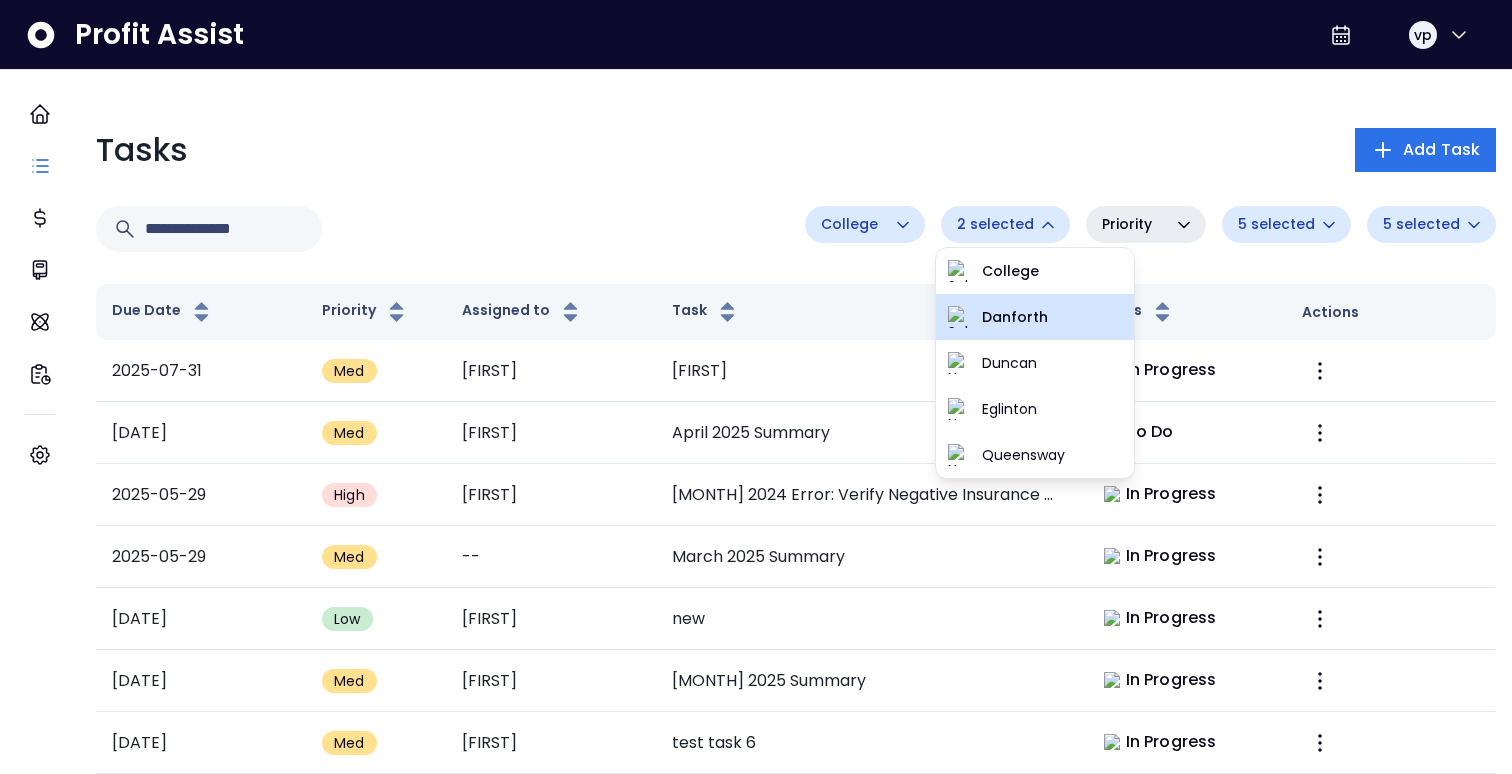 click on "Danforth" at bounding box center (1035, 317) 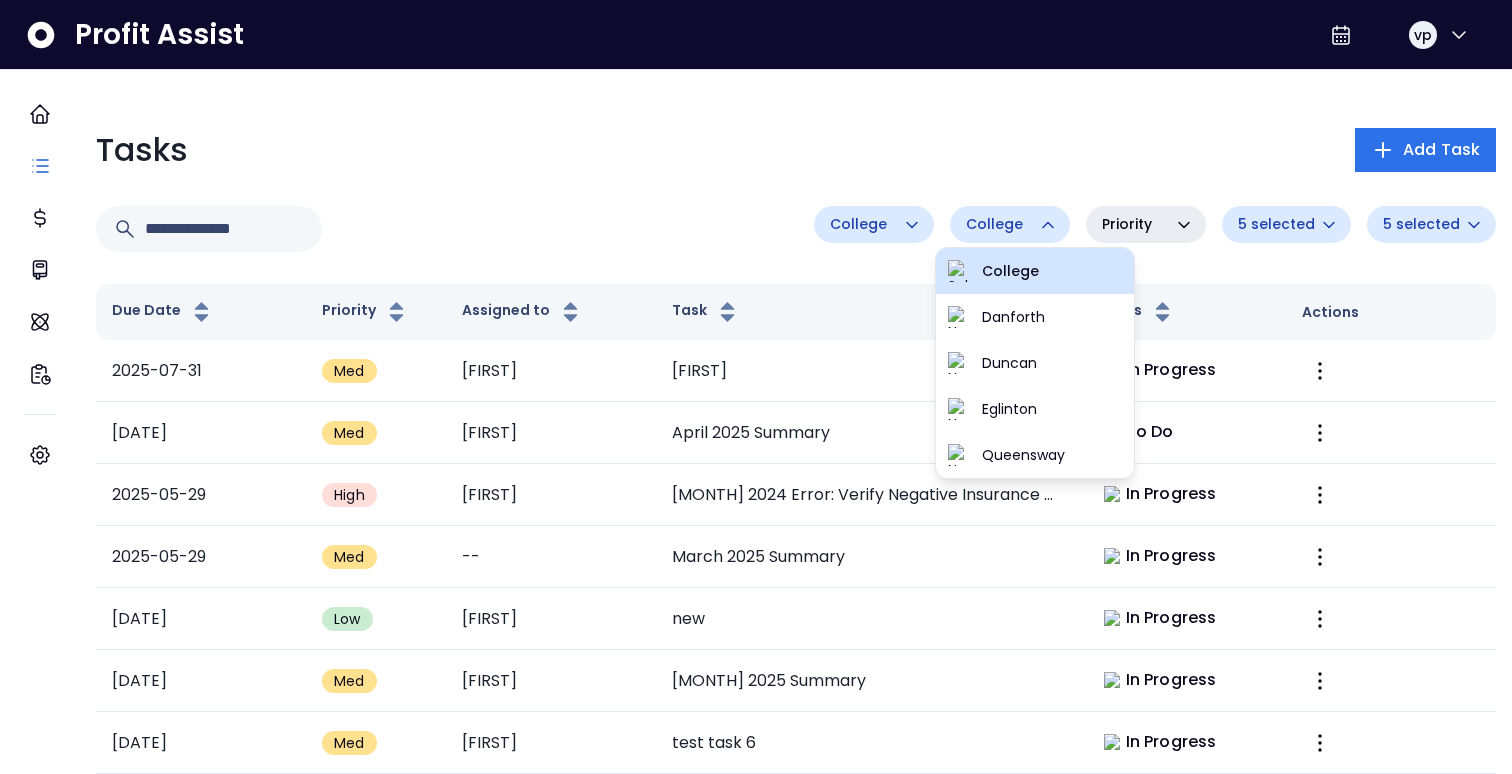 click on "College" at bounding box center (1052, 271) 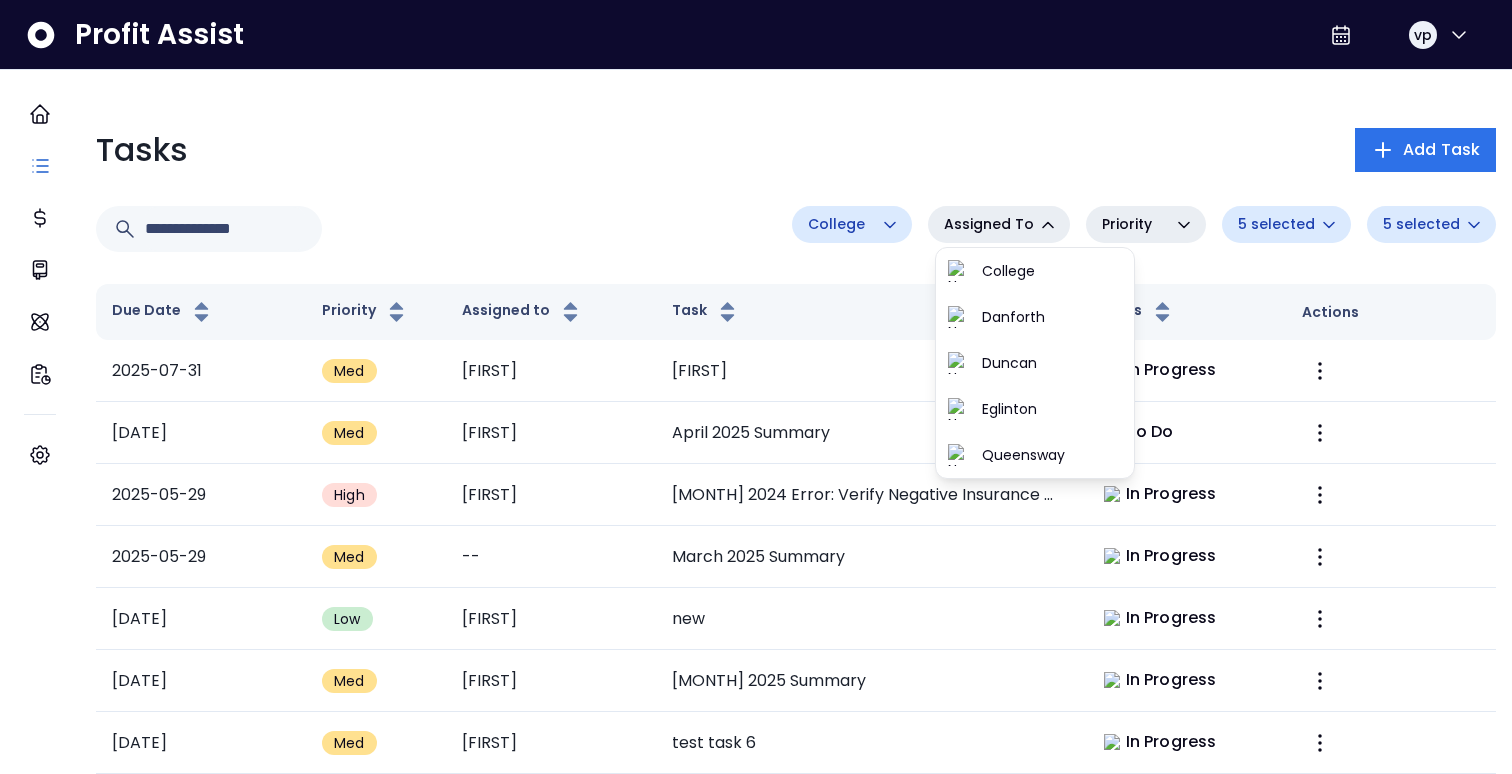 click on "College" at bounding box center (852, 237) 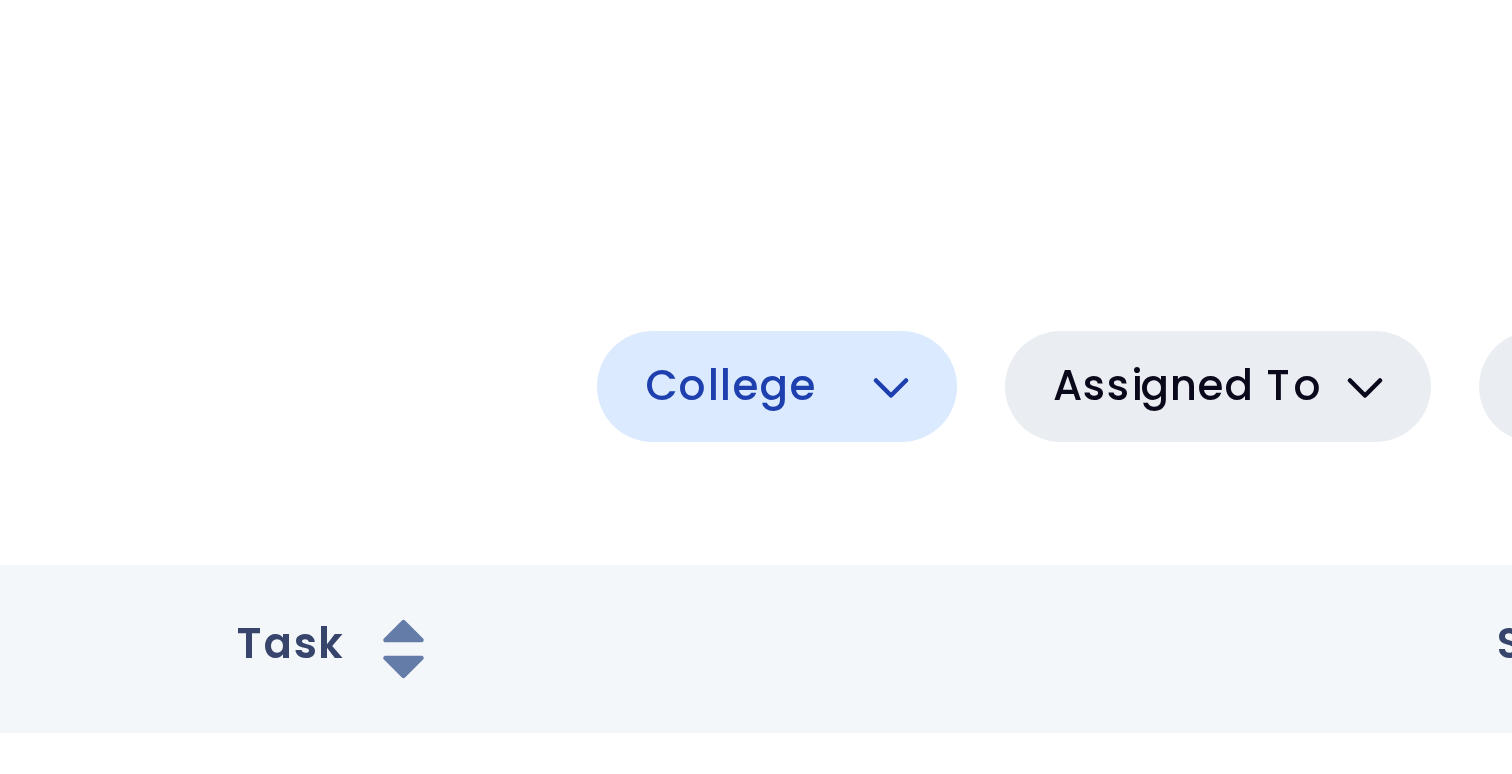 click on "Tasks Add Task College Assigned To Priority 5 selected 5 selected Due Date Priority Assigned to Task Status Actions 2025-07-31 Med [FIRST] test1 In Progress 2025-05-30 Med [FIRST] [MONTH] 2025 Summary To Do 2025-05-29 High [FIRST] November 2024 Error: Verify Negative Insurance Payment In Progress 2025-05-29 Med -- [MONTH] 2025 Summary In Progress 2025-05-28 Low [FIRST] new In Progress 2025-05-28 Med [FIRST] February 2025 Summary In Progress 2025-05-27 Med [FIRST] test task 6 In Progress 2025-05-26 High -- January 2025 Error: Verify Insurance Spike In Progress 2025-05-23 Med [FIRST] test task 8 In Progress 2025-05-21 Med [FIRST] x Cancelled 2025-05-21 Low [FIRST] new qa task In Progress 2025-05-17 High -- [CITY] [MONTH] 2025 Summary To Do 2025-05-17 Low -- [CITY] [MONTH] 2025 Error: Missing Pest Control Expense To Do 2025-05-17 Med -- [CITY] [MONTH] 2025 Savings: Nice savings of $115 on Produce! In Progress 2025-05-17 Low -- [CITY] [MONTH] 2025 Error: Missing Laundry Expense To Do 2025-05-17 High -- To Do 2025-05-16 Med [FIRST] To Do" at bounding box center [796, 1938] 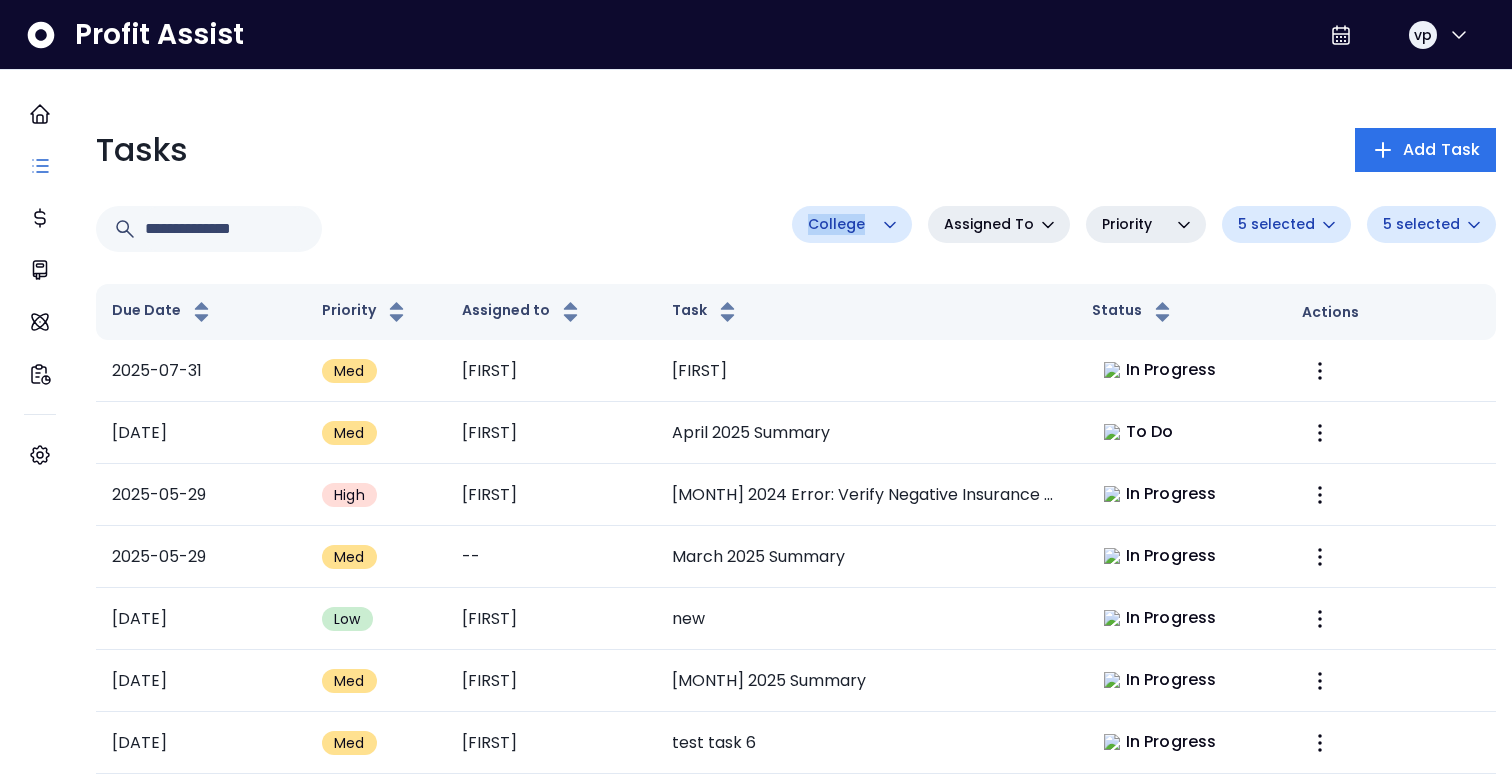 click on "Tasks Add Task" at bounding box center [796, 150] 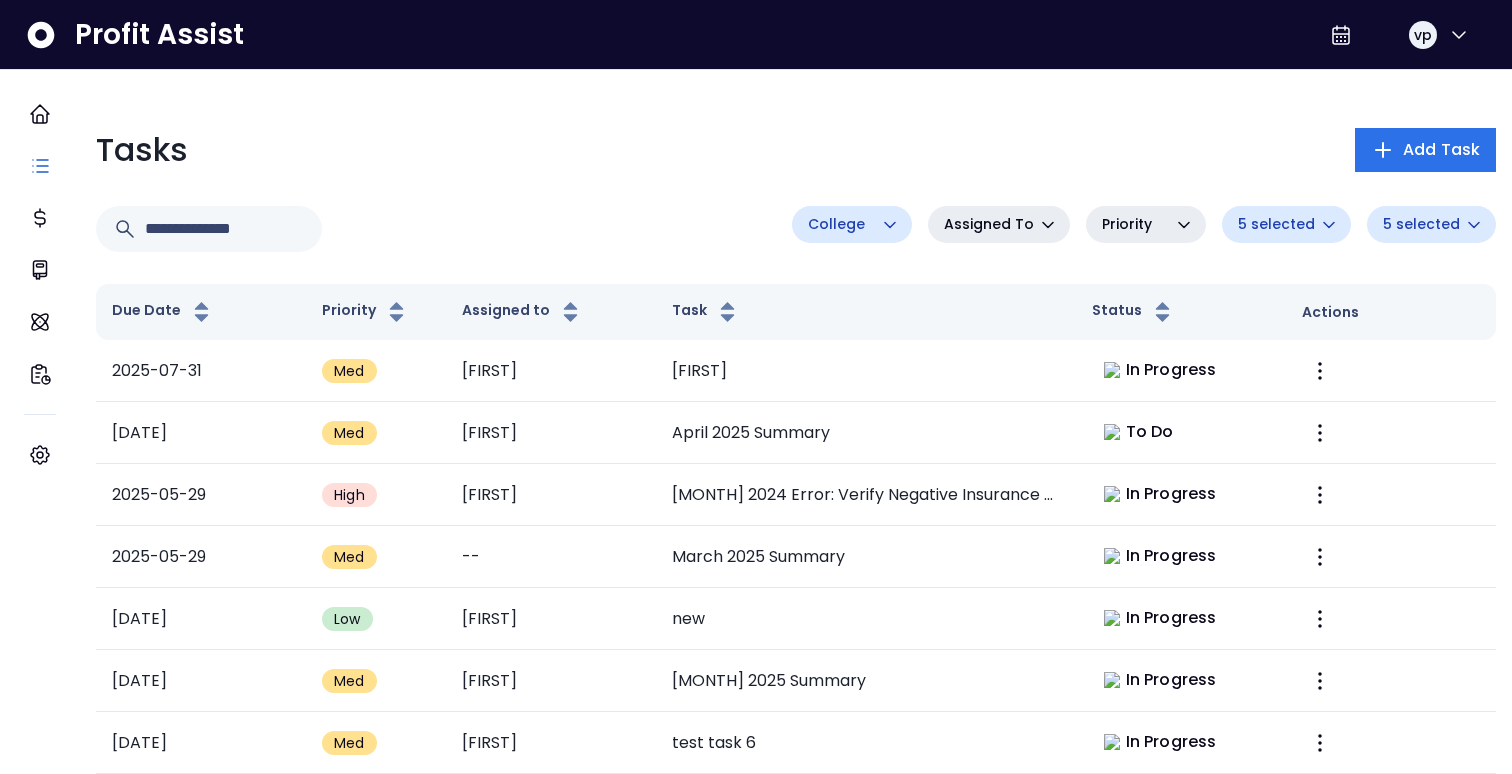 click on "Tasks Add Task" at bounding box center [796, 150] 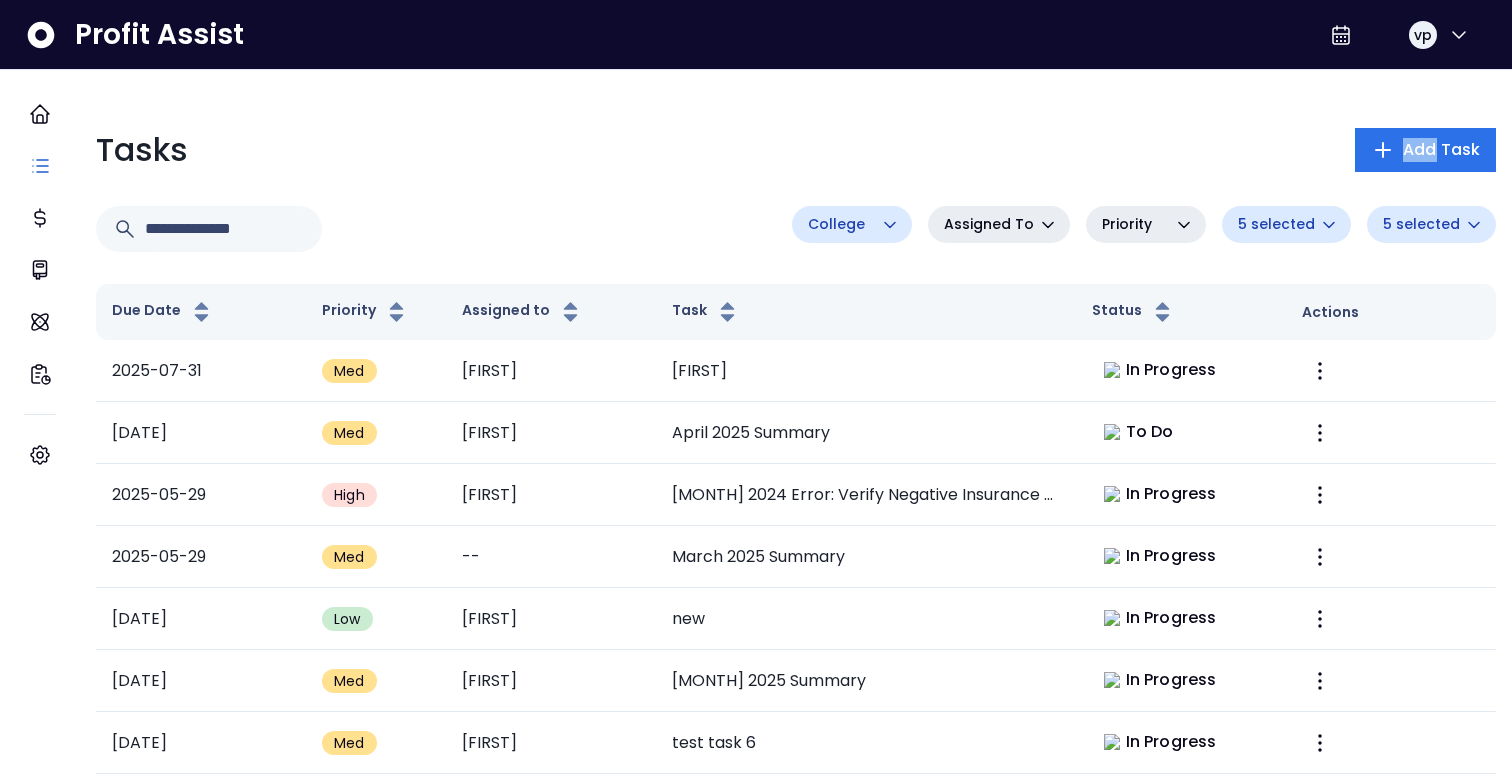 click on "Tasks Add Task" at bounding box center [796, 150] 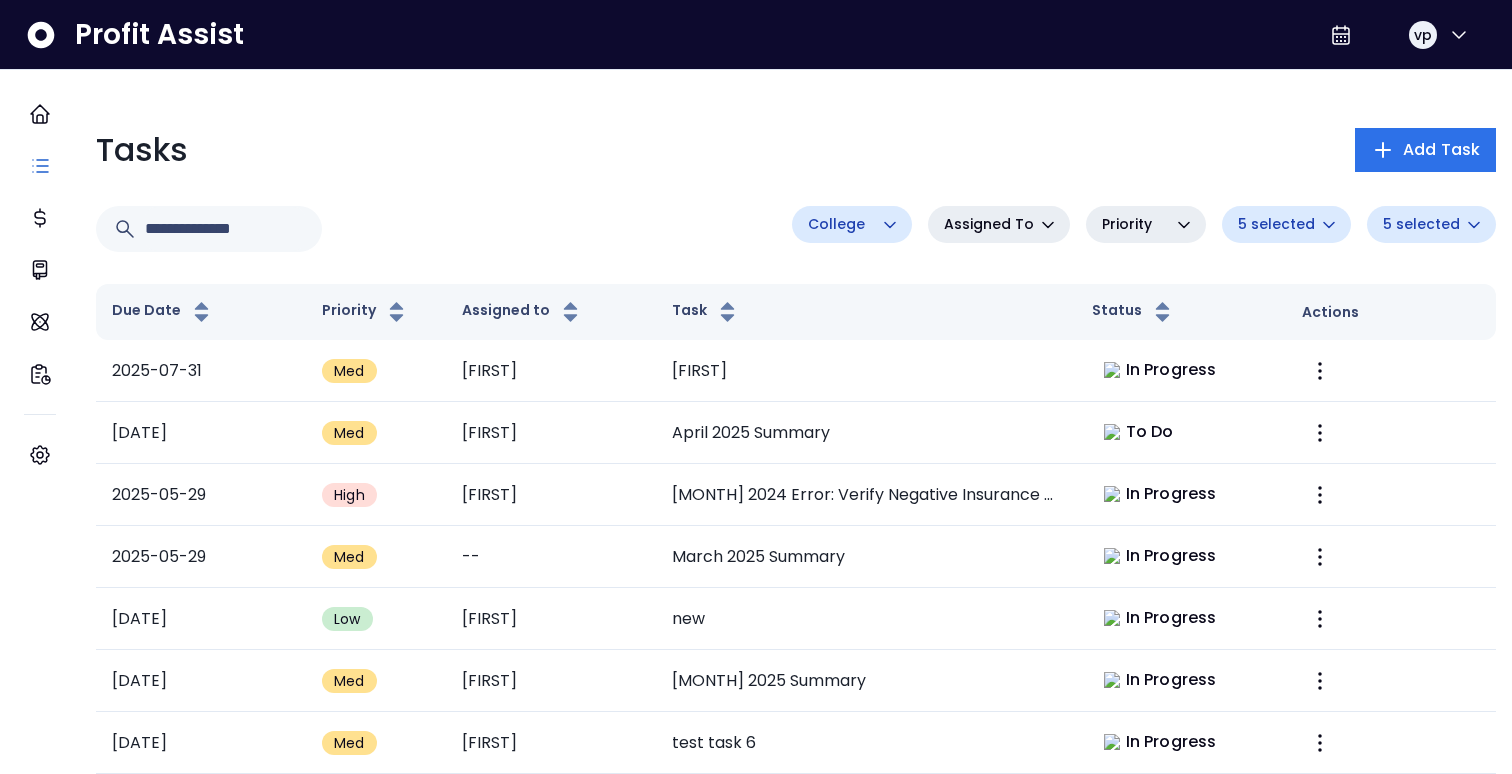 click on "Tasks Add Task" at bounding box center (796, 150) 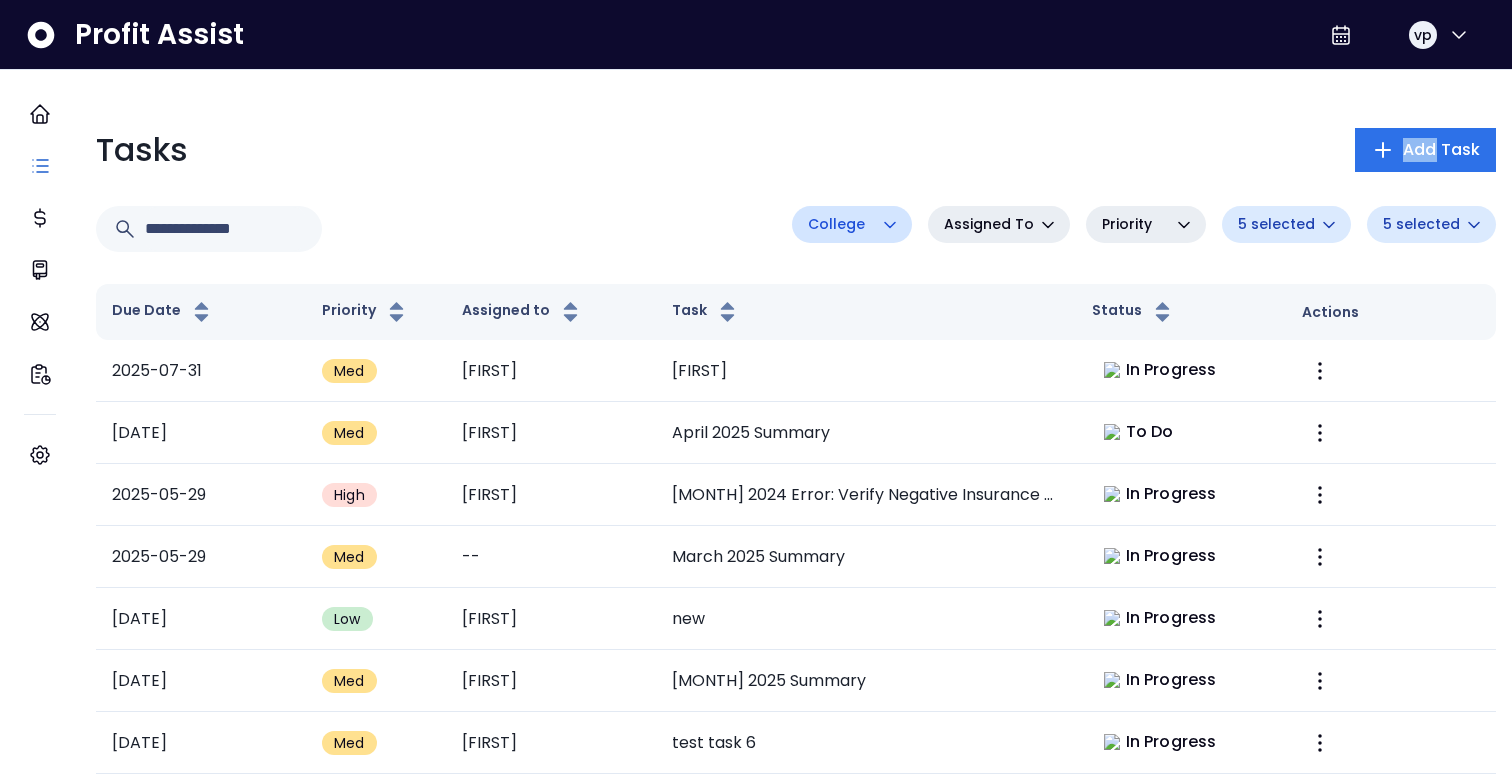 click on "College" at bounding box center (852, 224) 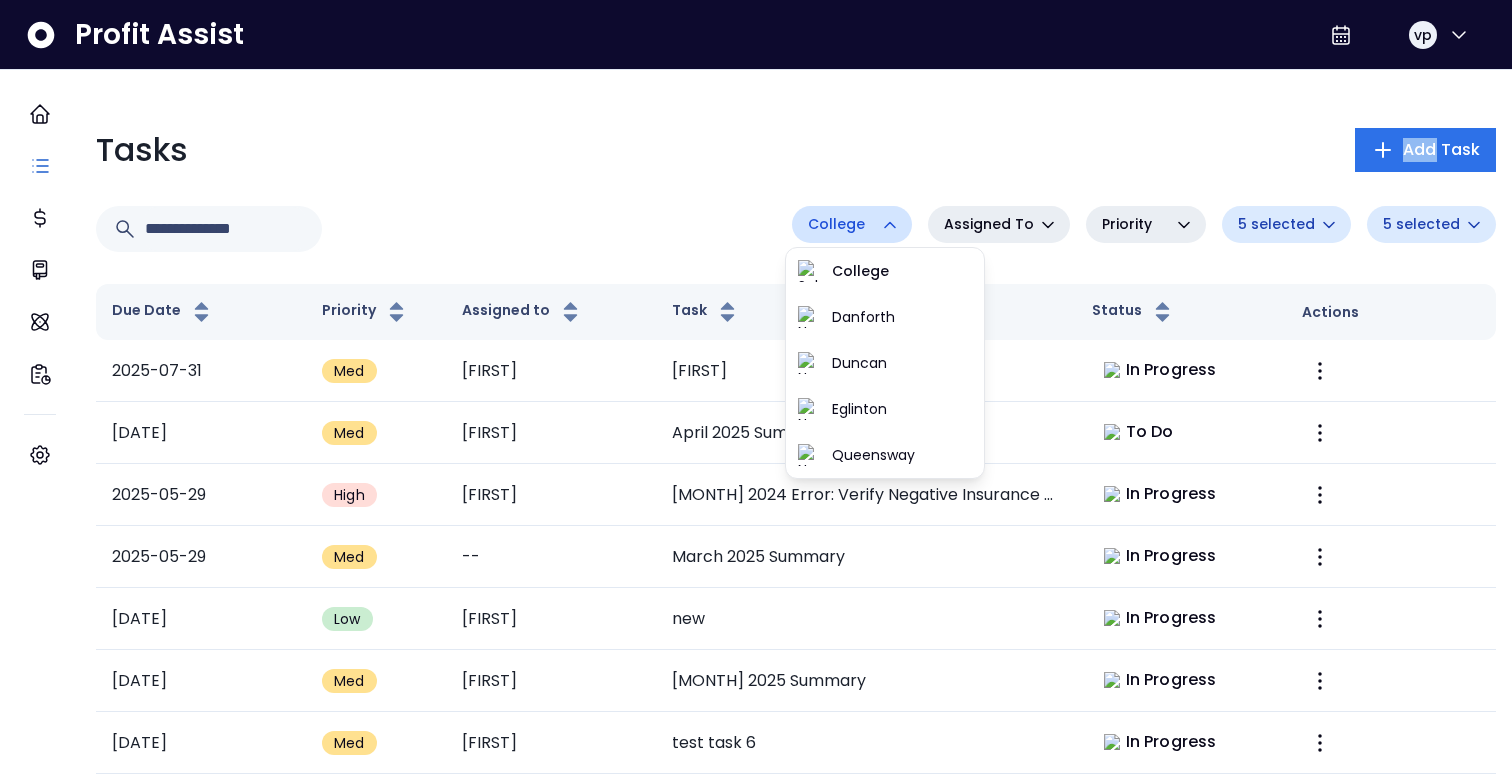 click on "College" at bounding box center (852, 224) 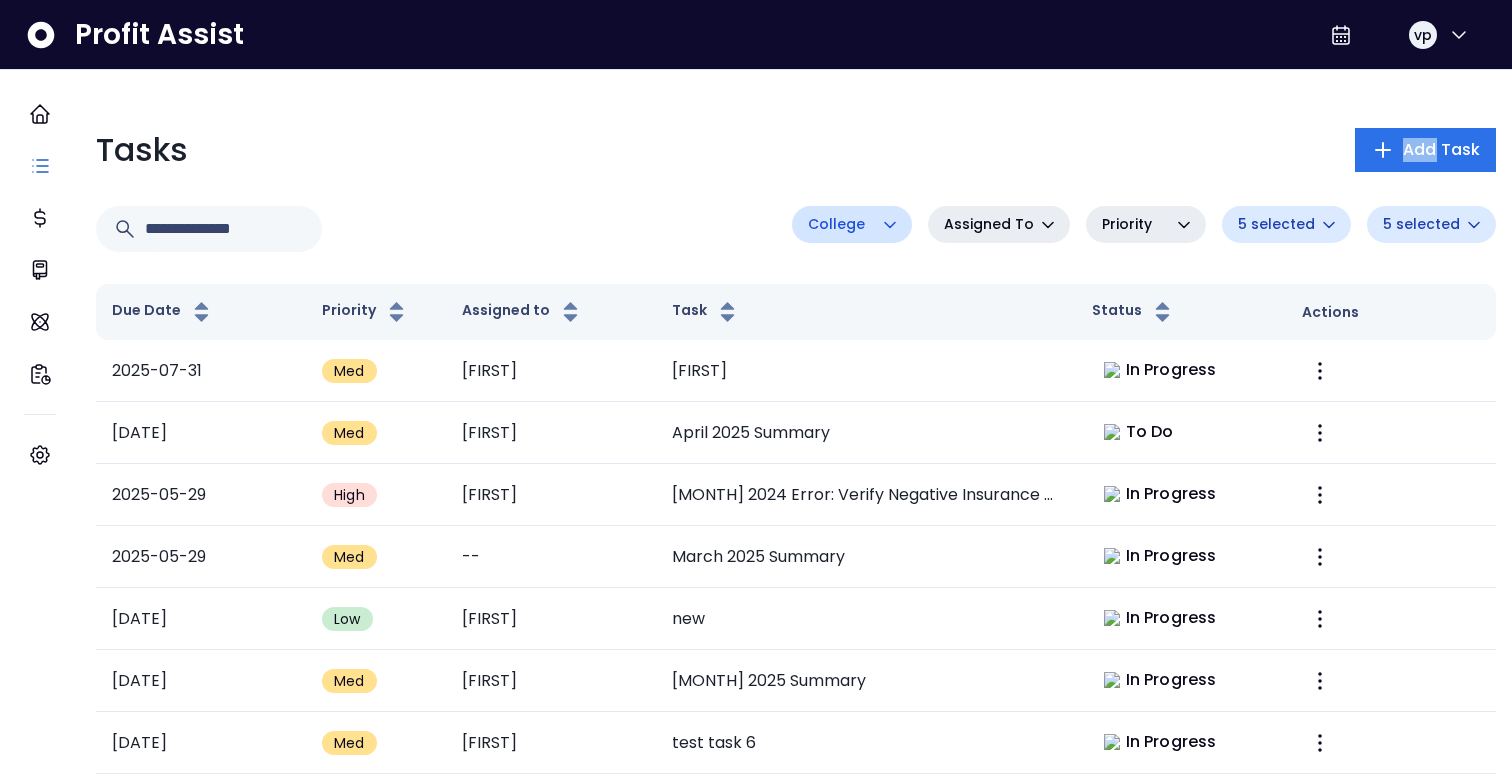 scroll, scrollTop: 13, scrollLeft: 0, axis: vertical 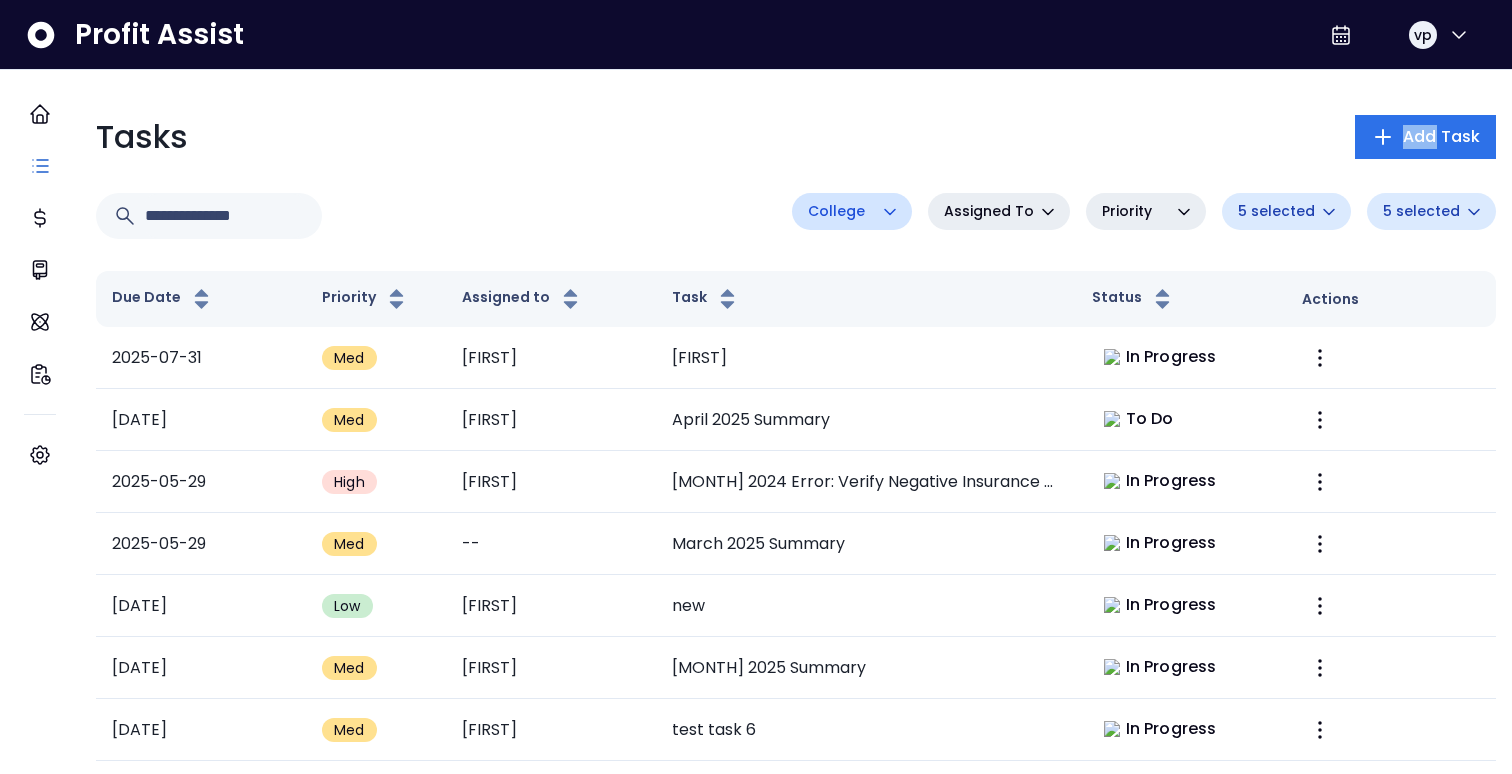 click on "College" at bounding box center (842, 211) 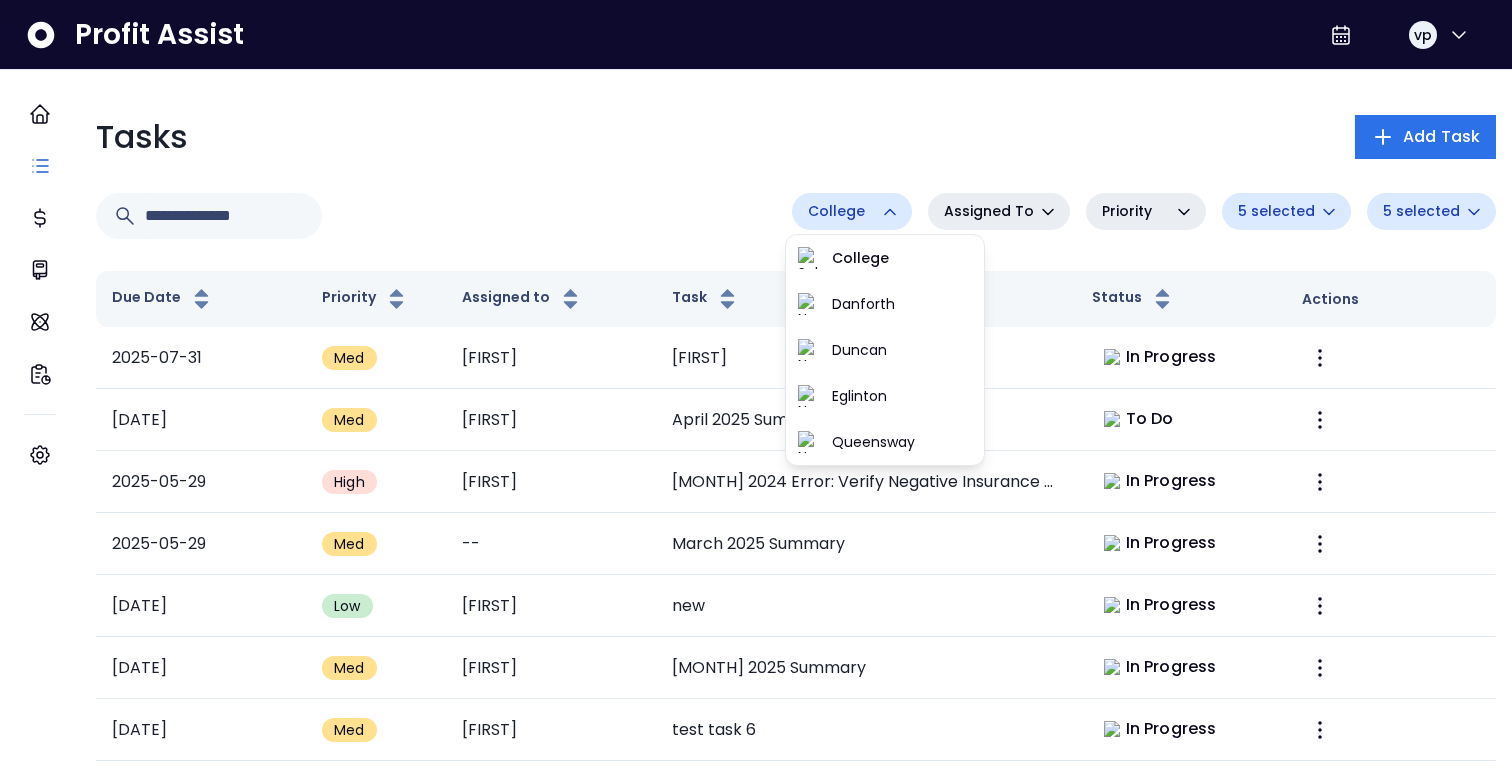 click on "College Assigned To Priority 5 selected 5 selected" at bounding box center (796, 224) 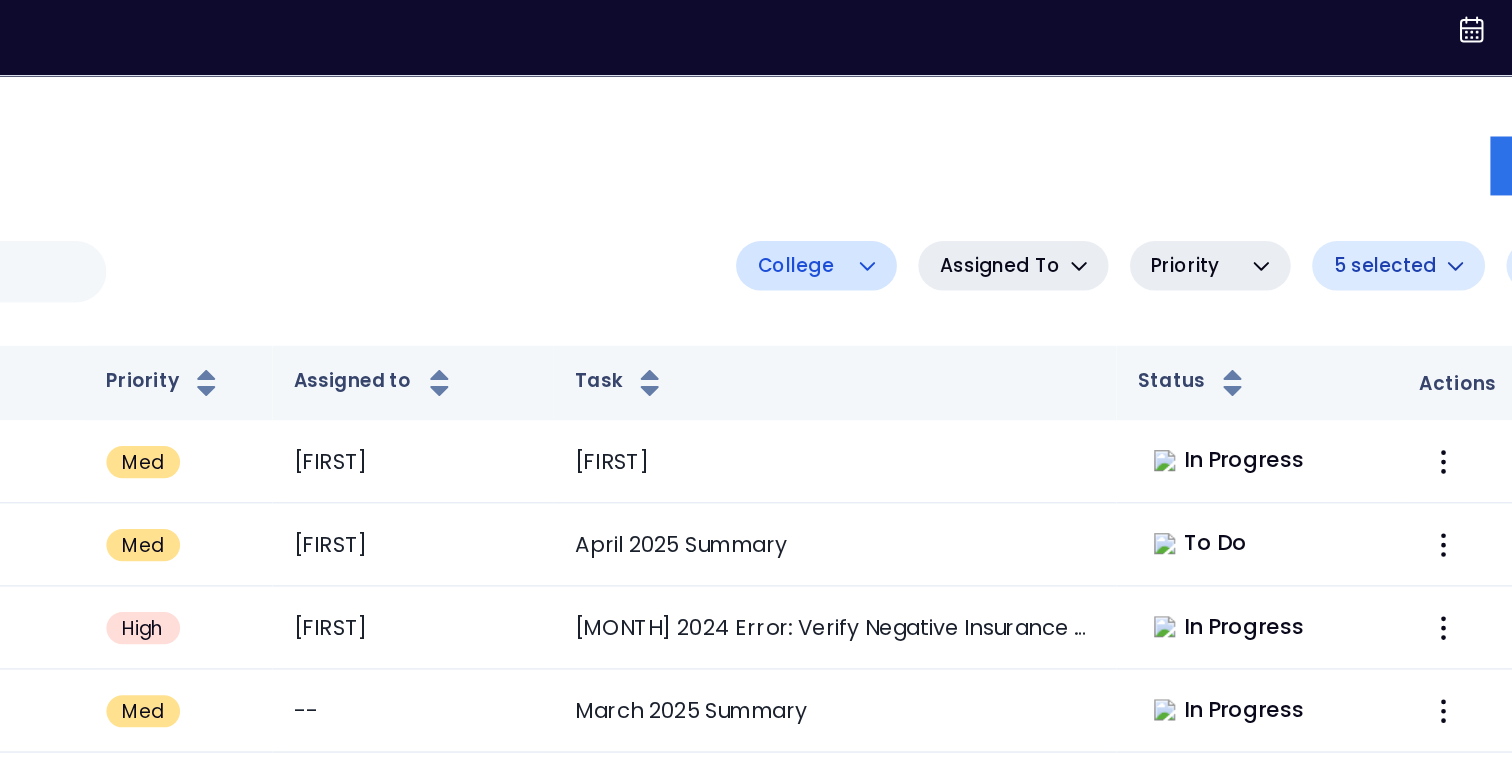 scroll, scrollTop: 0, scrollLeft: 0, axis: both 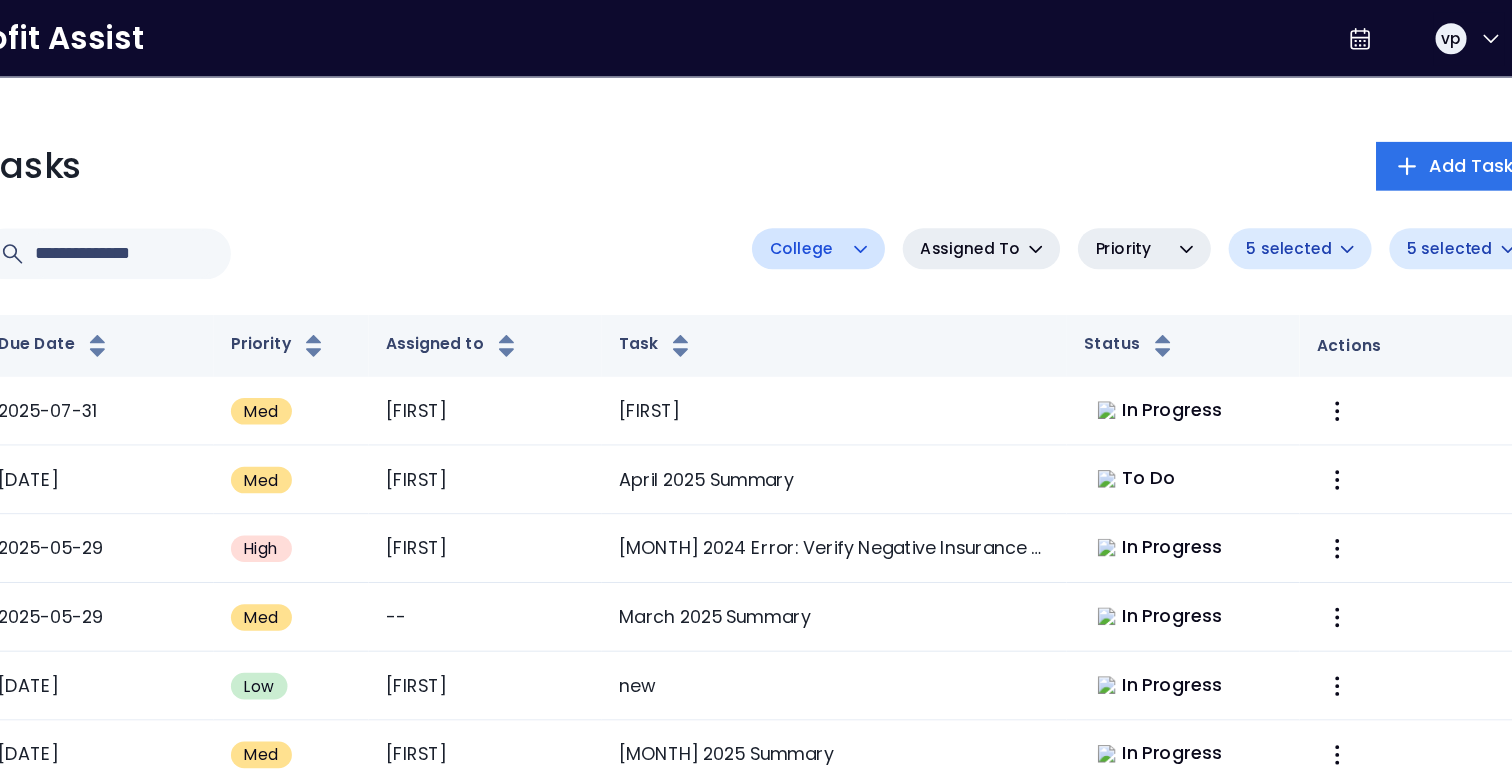 click on "Tasks Add Task College Assigned To Priority 5 selected 5 selected Due Date Priority Assigned to Task Status Actions 2025-07-31 Med [FIRST] test1 In Progress 2025-05-30 Med [FIRST] [MONTH] 2025 Summary To Do 2025-05-29 High [FIRST] November 2024 Error: Verify Negative Insurance Payment In Progress 2025-05-29 Med -- [MONTH] 2025 Summary In Progress 2025-05-28 Low [FIRST] new In Progress 2025-05-28 Med [FIRST] February 2025 Summary In Progress 2025-05-27 Med [FIRST] test task 6 In Progress 2025-05-26 High -- January 2025 Error: Verify Insurance Spike In Progress 2025-05-23 Med [FIRST] test task 8 In Progress 2025-05-21 Med [FIRST] x Cancelled 2025-05-21 Low [FIRST] new qa task In Progress 2025-05-17 High -- [CITY] [MONTH] 2025 Summary To Do 2025-05-17 Low -- [CITY] [MONTH] 2025 Error: Missing Pest Control Expense To Do 2025-05-17 Med -- [CITY] [MONTH] 2025 Savings: Nice savings of $115 on Produce! In Progress 2025-05-17 Low -- [CITY] [MONTH] 2025 Error: Missing Laundry Expense To Do 2025-05-17 High -- To Do 2025-05-16 Med [FIRST] To Do" at bounding box center (796, 1938) 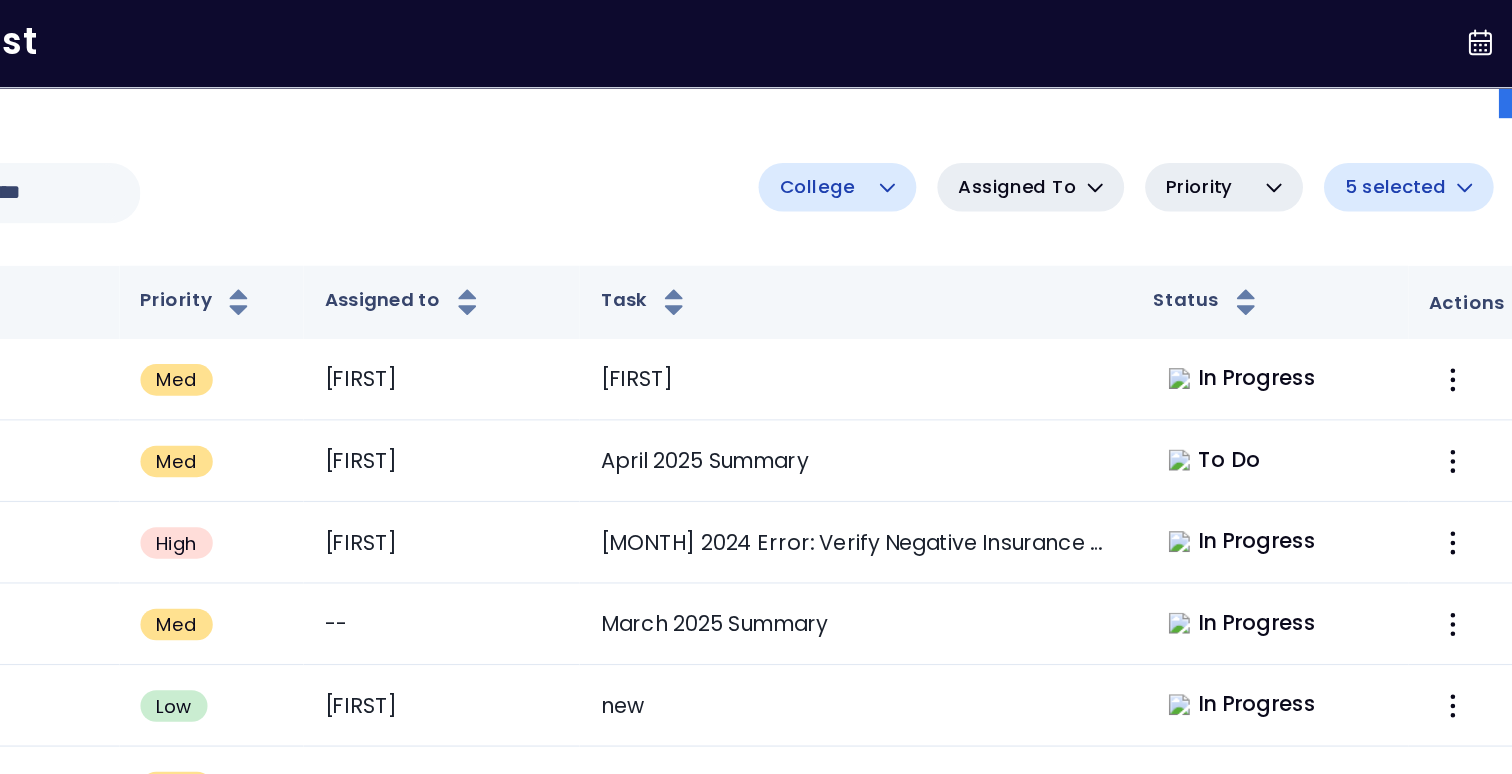 scroll, scrollTop: 0, scrollLeft: 0, axis: both 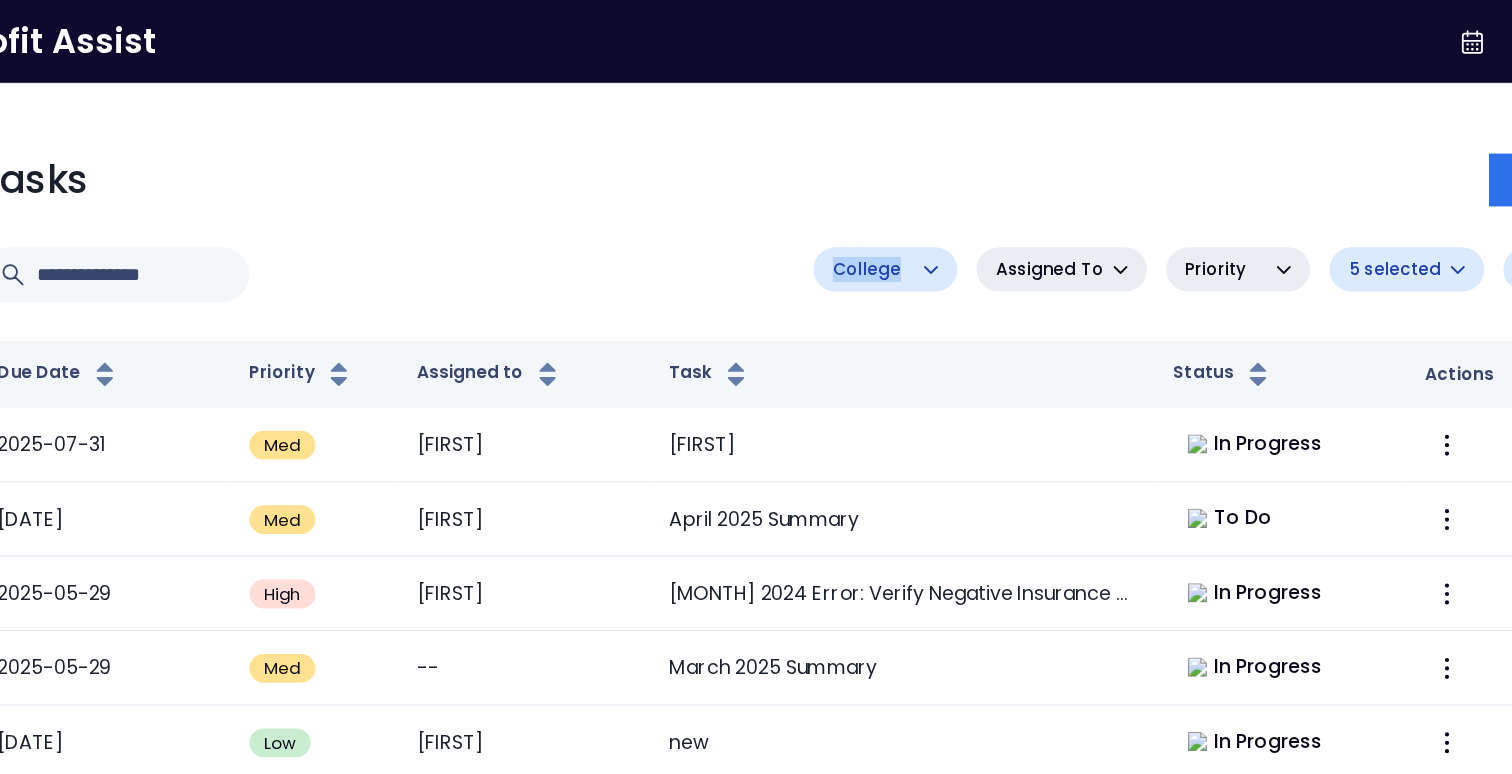 click on "College Assigned To Priority 5 selected 5 selected" at bounding box center (796, 237) 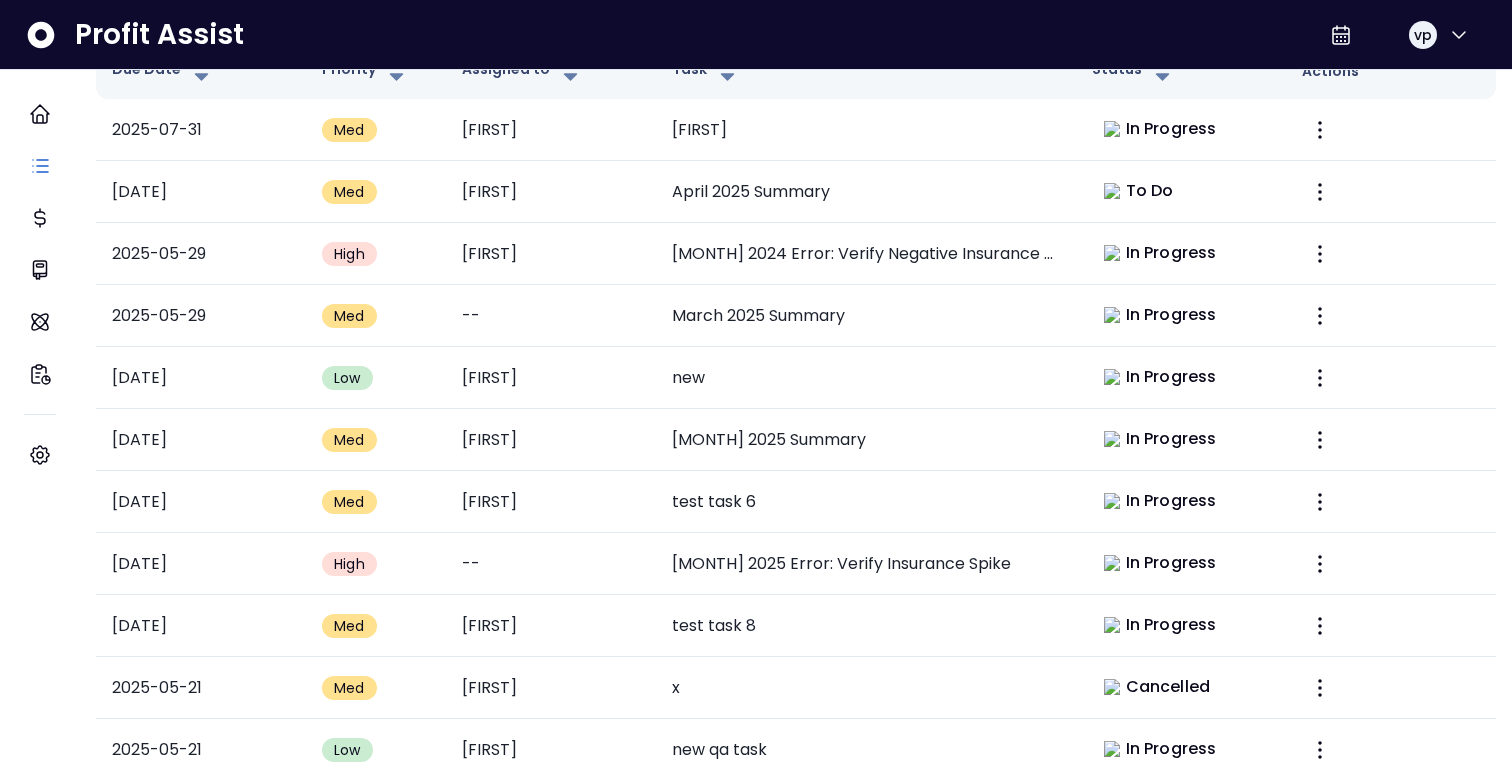 scroll, scrollTop: 0, scrollLeft: 0, axis: both 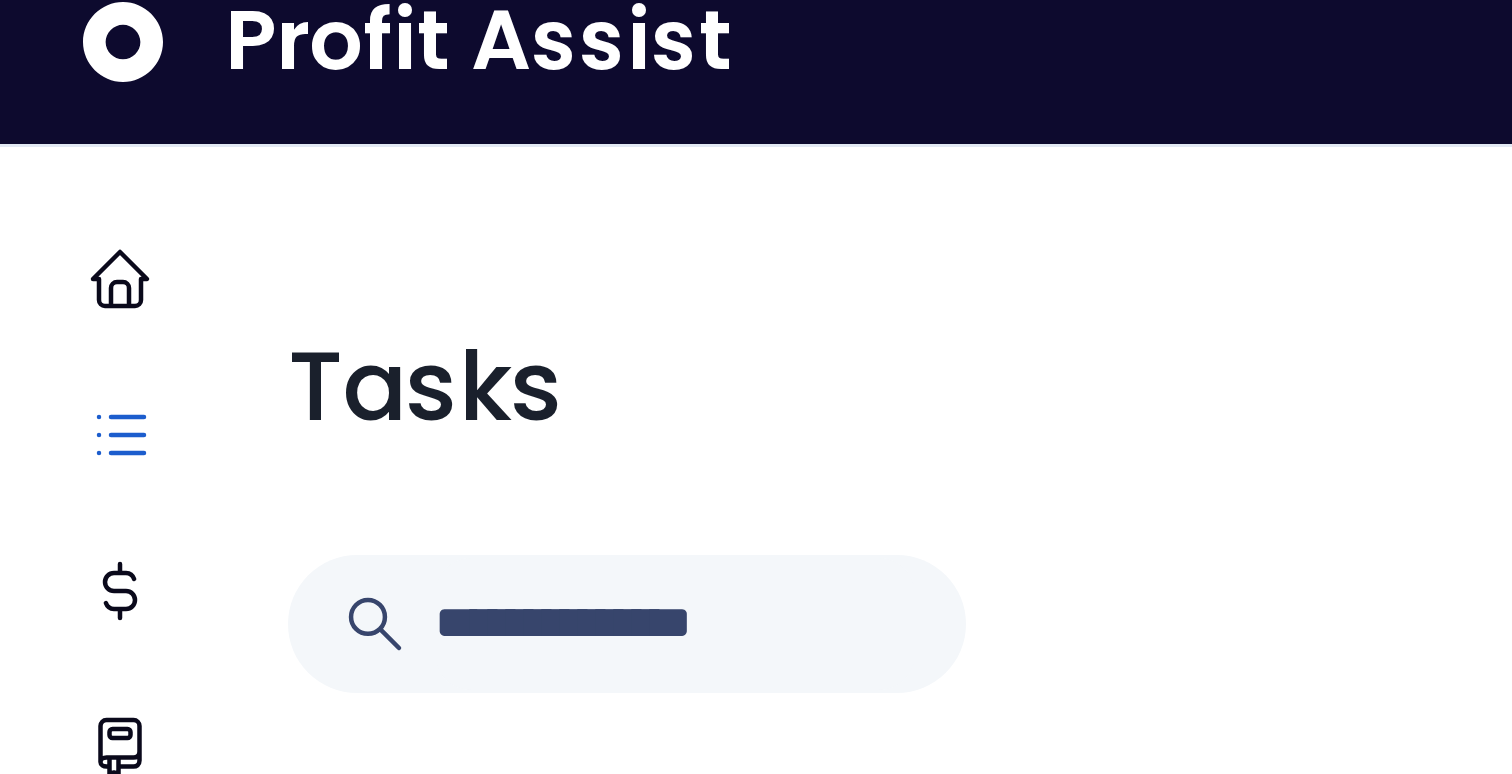 click on "Tasks Add Task" at bounding box center (796, 150) 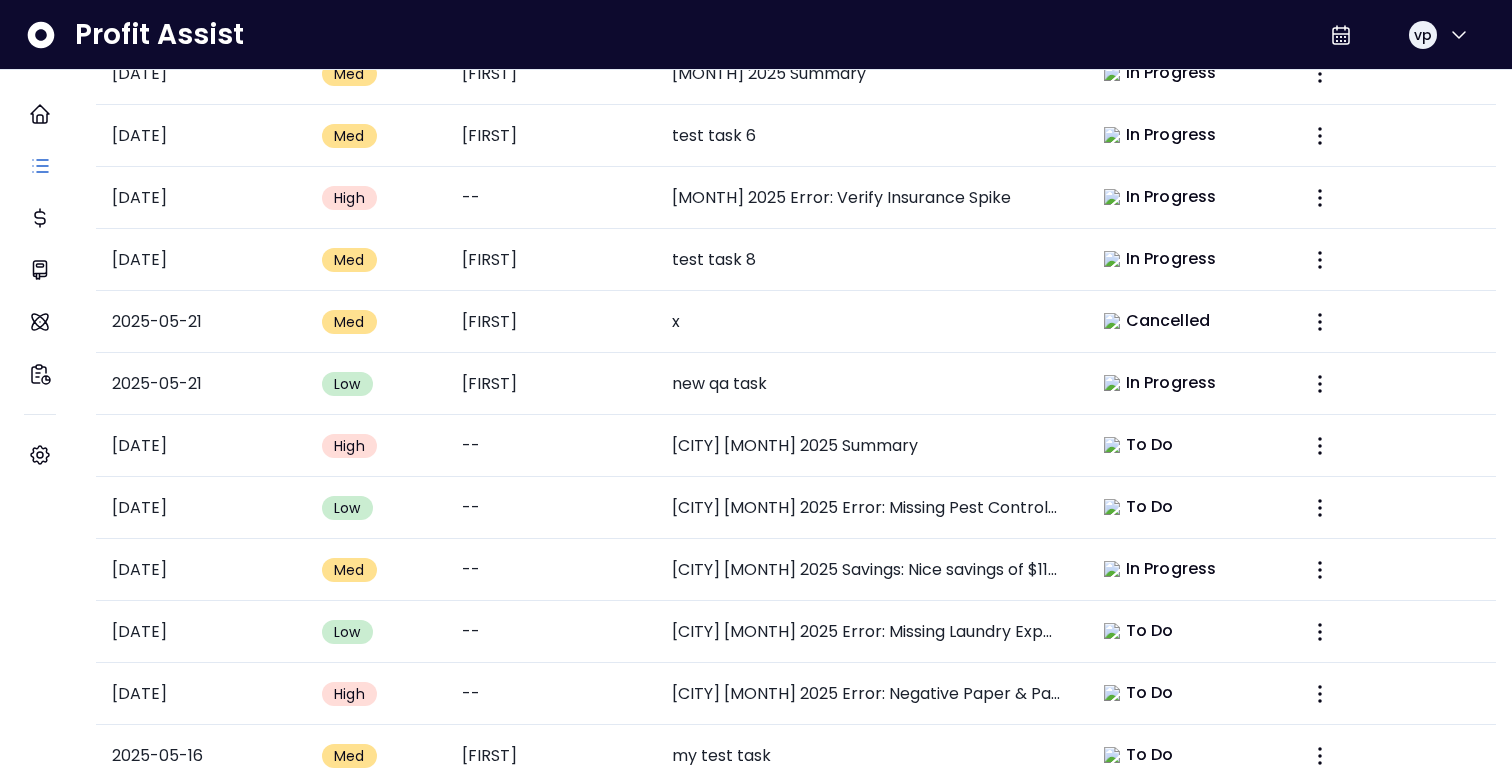 scroll, scrollTop: 0, scrollLeft: 0, axis: both 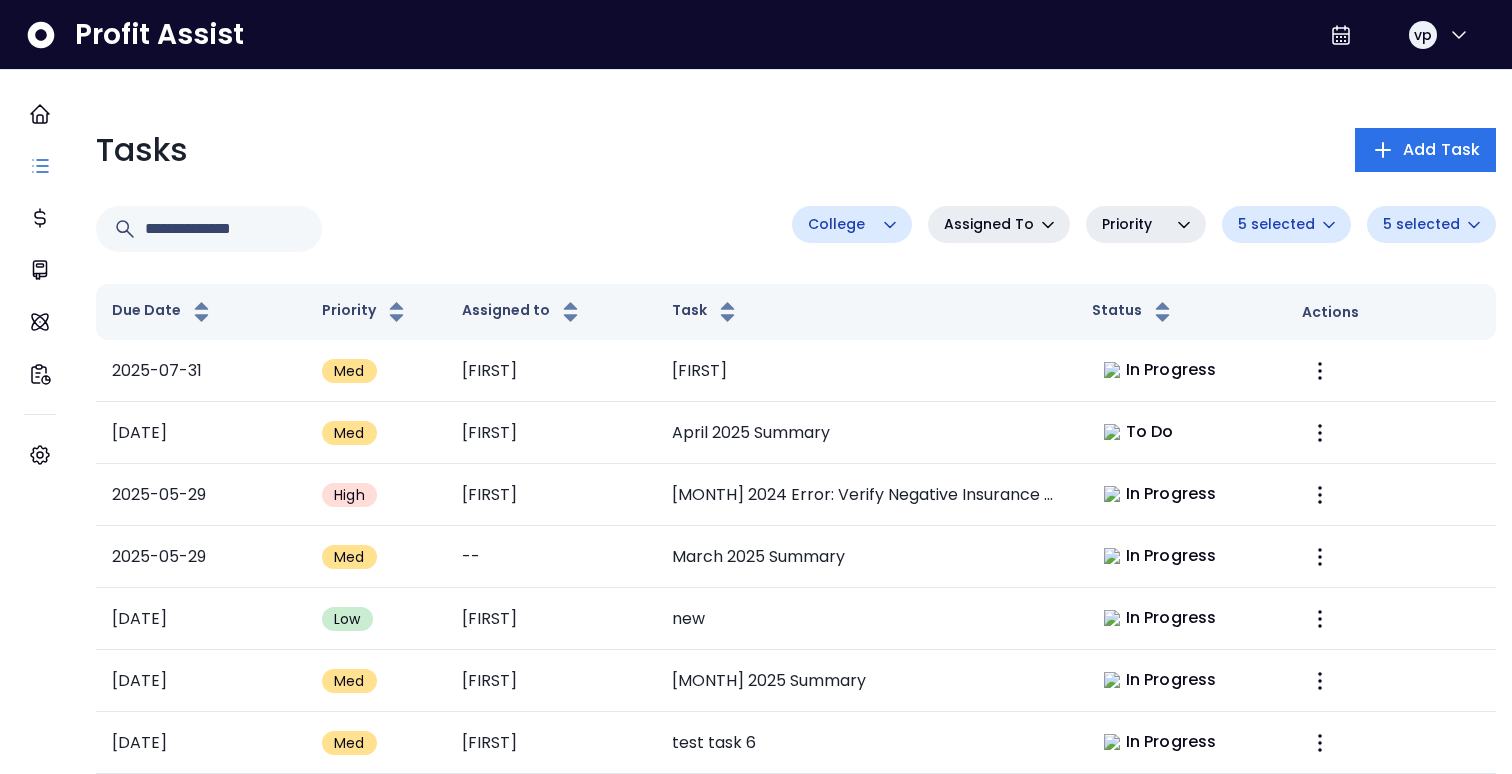 click on "Tasks Add Task College Assigned To Priority 5 selected 5 selected Due Date Priority Assigned to Task Status Actions 2025-07-31 Med [FIRST] test1 In Progress 2025-05-30 Med [FIRST] [MONTH] 2025 Summary To Do 2025-05-29 High [FIRST] November 2024 Error: Verify Negative Insurance Payment In Progress 2025-05-29 Med -- [MONTH] 2025 Summary In Progress 2025-05-28 Low [FIRST] new In Progress 2025-05-28 Med [FIRST] February 2025 Summary In Progress 2025-05-27 Med [FIRST] test task 6 In Progress 2025-05-26 High -- January 2025 Error: Verify Insurance Spike In Progress 2025-05-23 Med [FIRST] test task 8 In Progress 2025-05-21 Med [FIRST] x Cancelled 2025-05-21 Low [FIRST] new qa task In Progress 2025-05-17 High -- [CITY] [MONTH] 2025 Summary To Do 2025-05-17 Low -- [CITY] [MONTH] 2025 Error: Missing Pest Control Expense To Do 2025-05-17 Med -- [CITY] [MONTH] 2025 Savings: Nice savings of $115 on Produce! In Progress 2025-05-17 Low -- [CITY] [MONTH] 2025 Error: Missing Laundry Expense To Do 2025-05-17 High -- To Do 2025-05-16 Med [FIRST] To Do" at bounding box center [796, 1938] 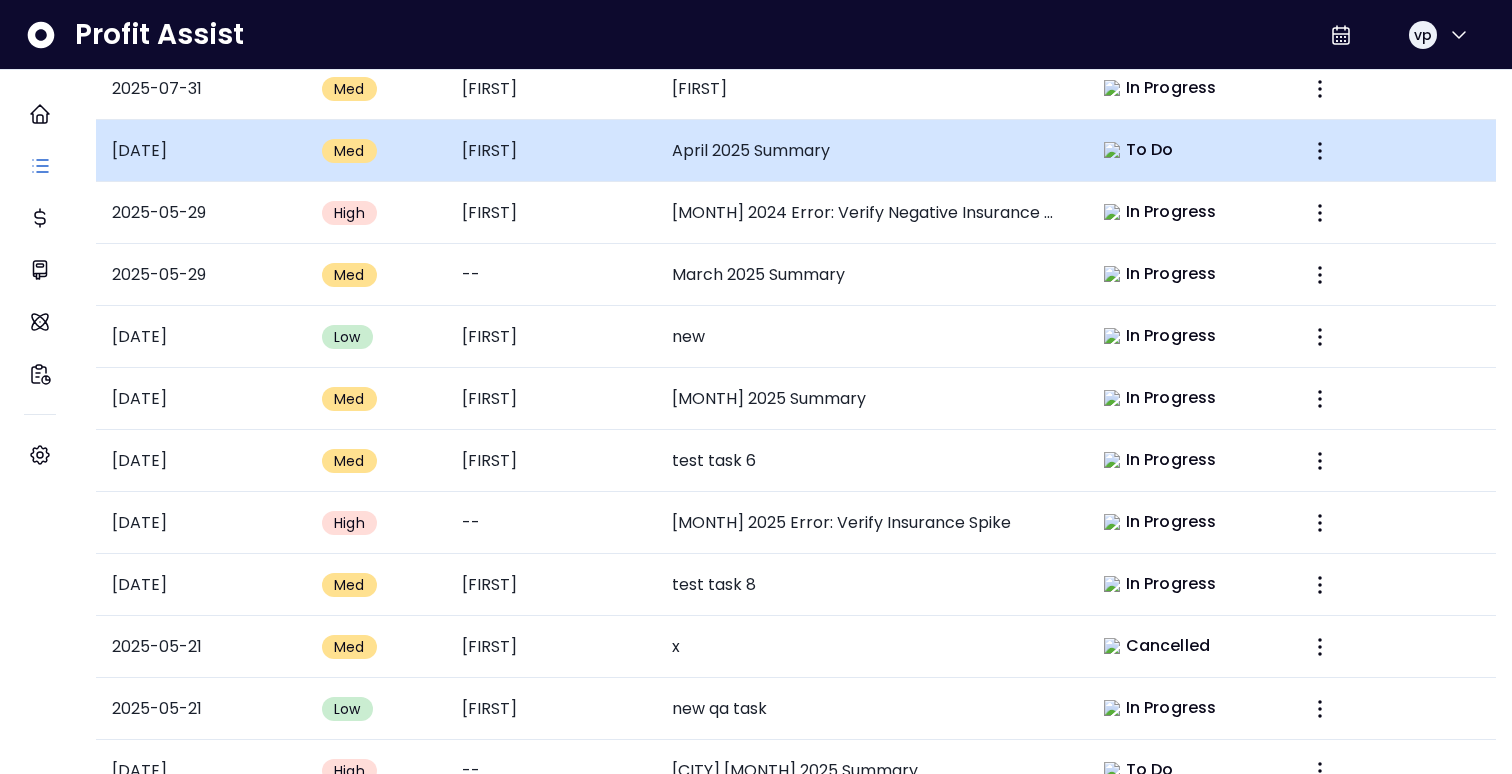 scroll, scrollTop: 0, scrollLeft: 0, axis: both 